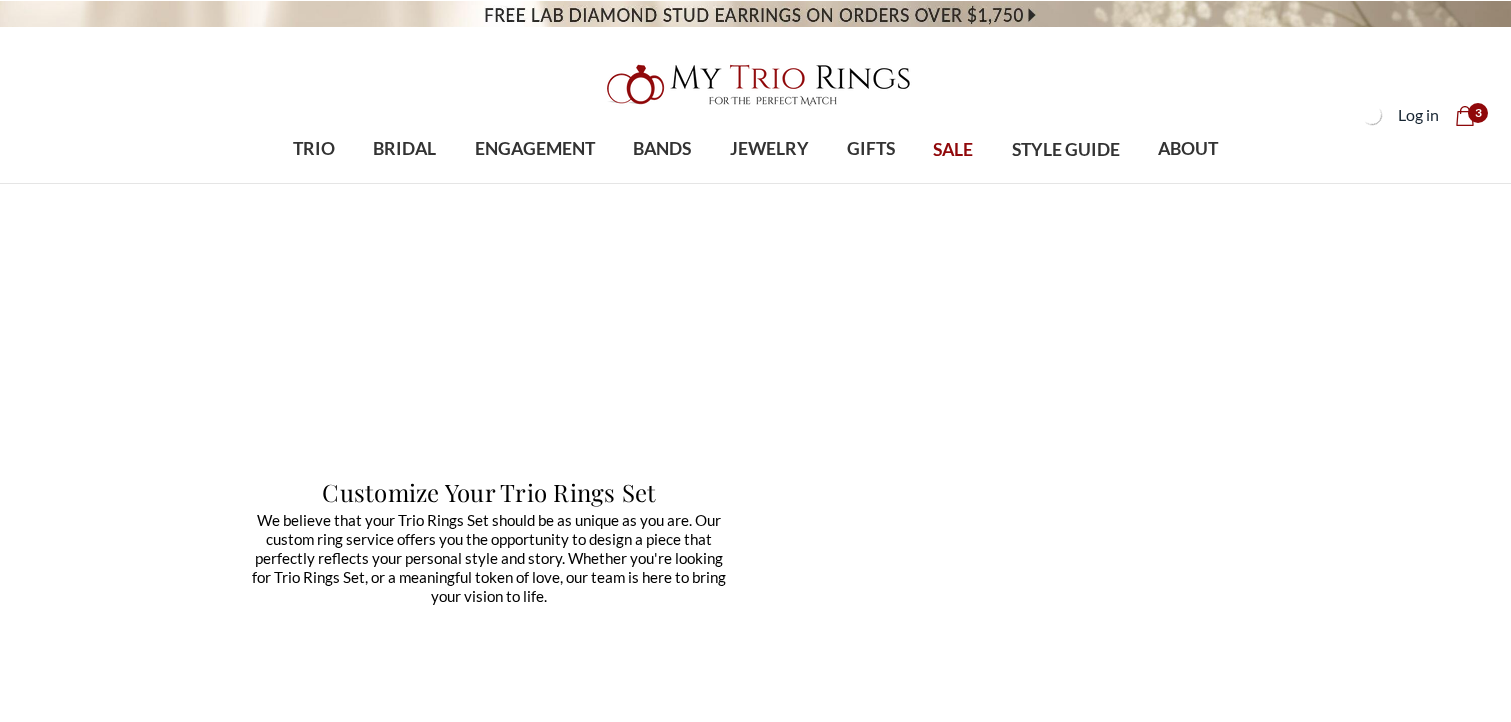 scroll, scrollTop: 0, scrollLeft: 0, axis: both 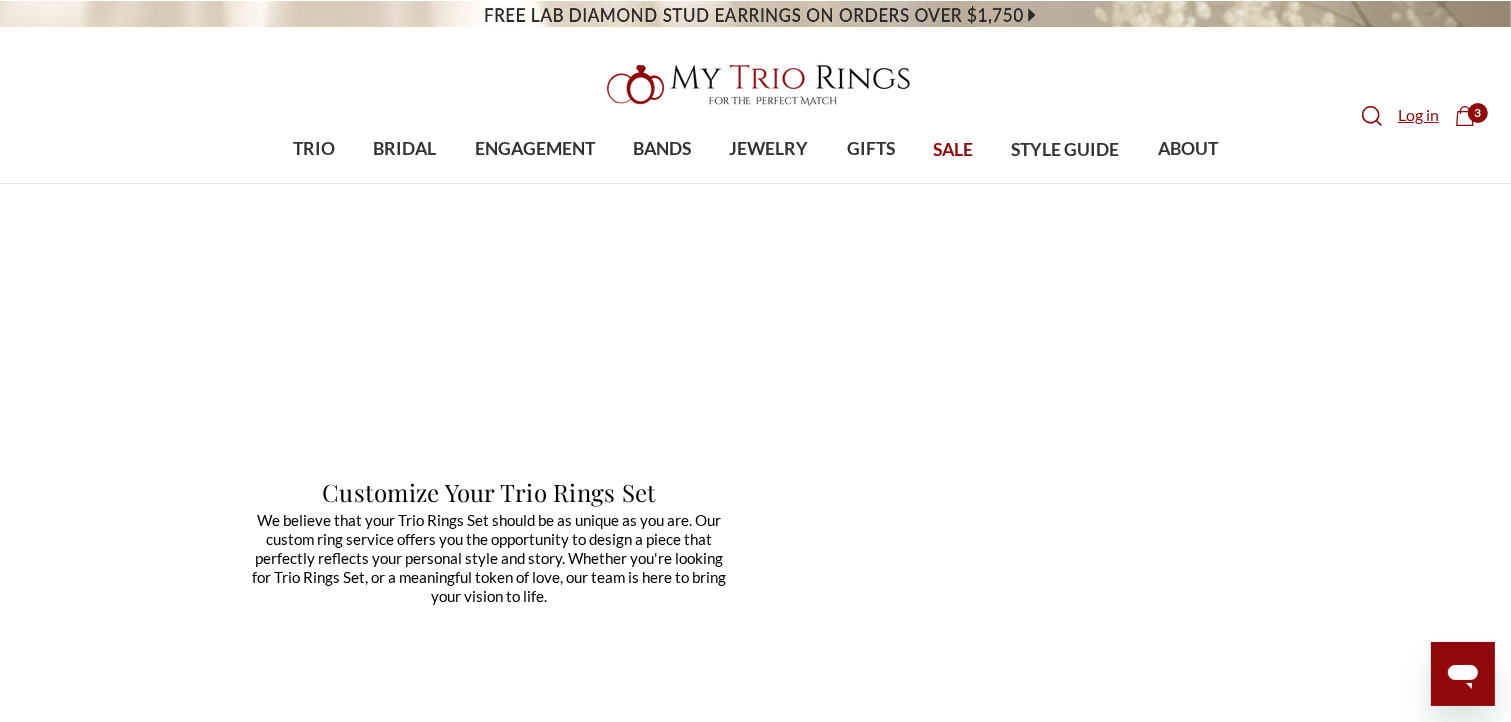 click on "Log in" at bounding box center [1418, 115] 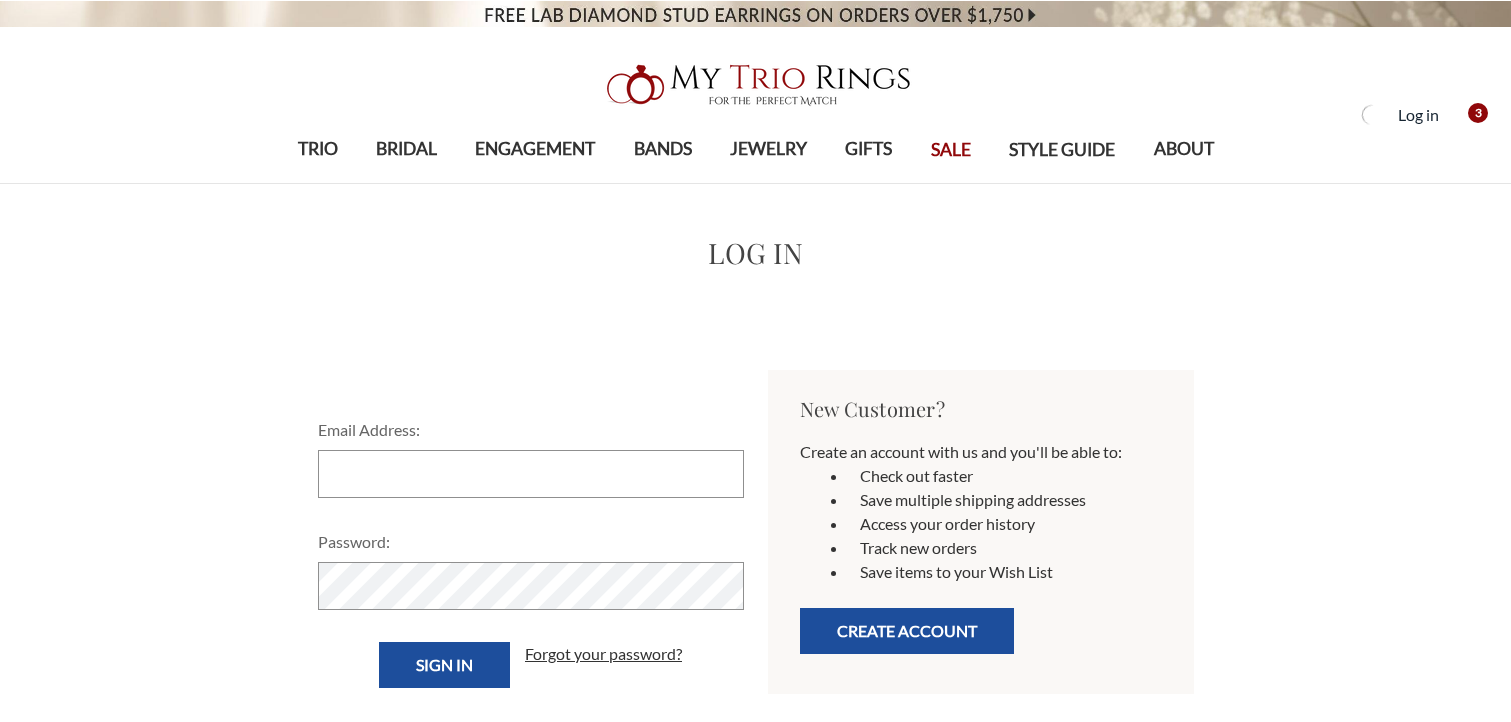 scroll, scrollTop: 0, scrollLeft: 0, axis: both 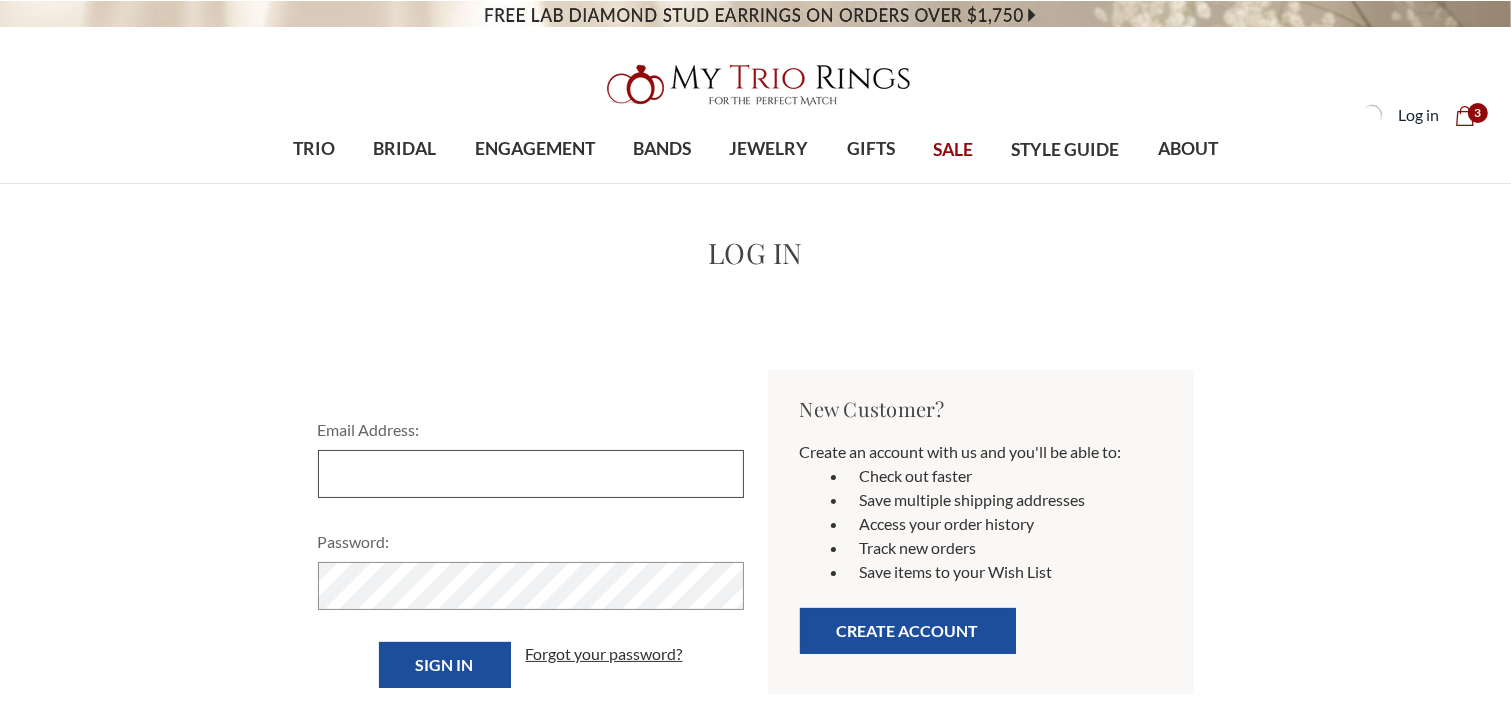 click on "Email Address:" at bounding box center (531, 474) 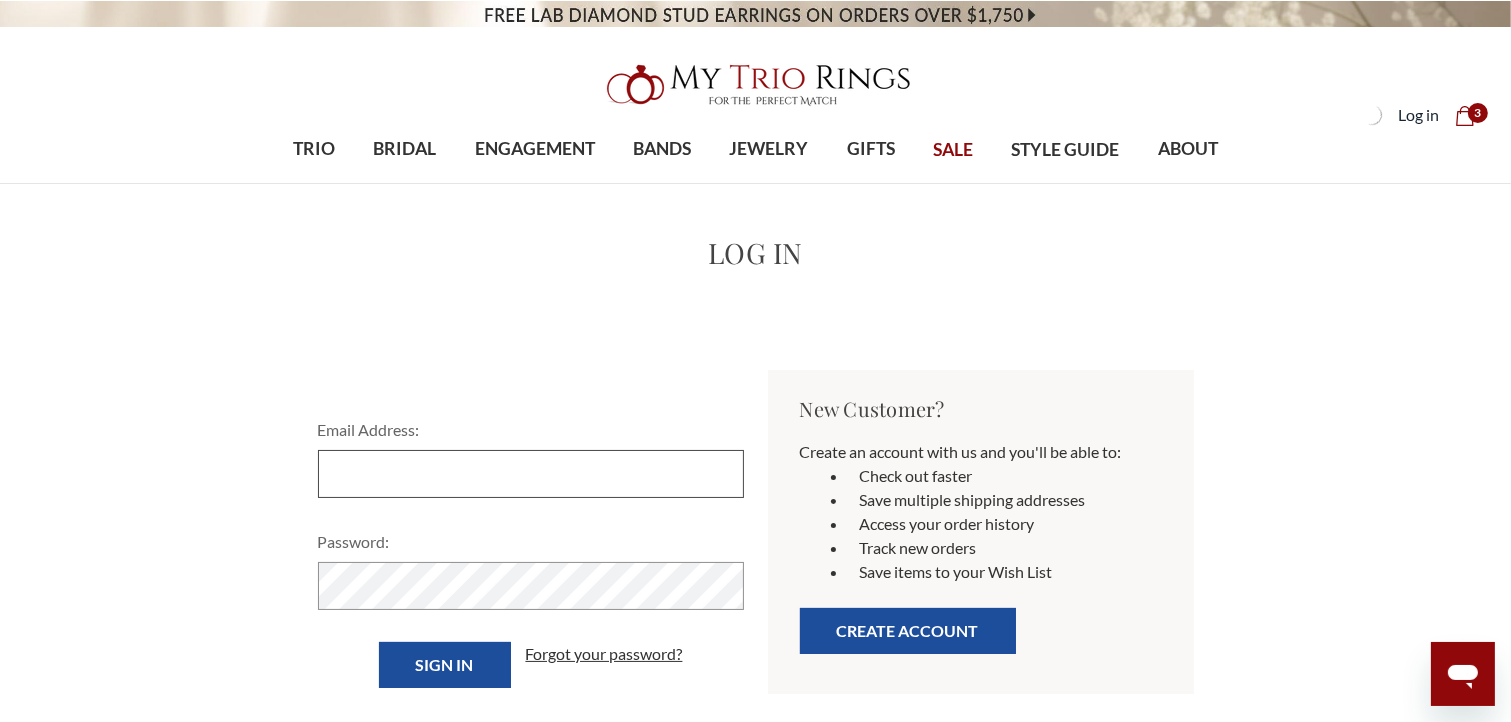 scroll, scrollTop: 0, scrollLeft: 0, axis: both 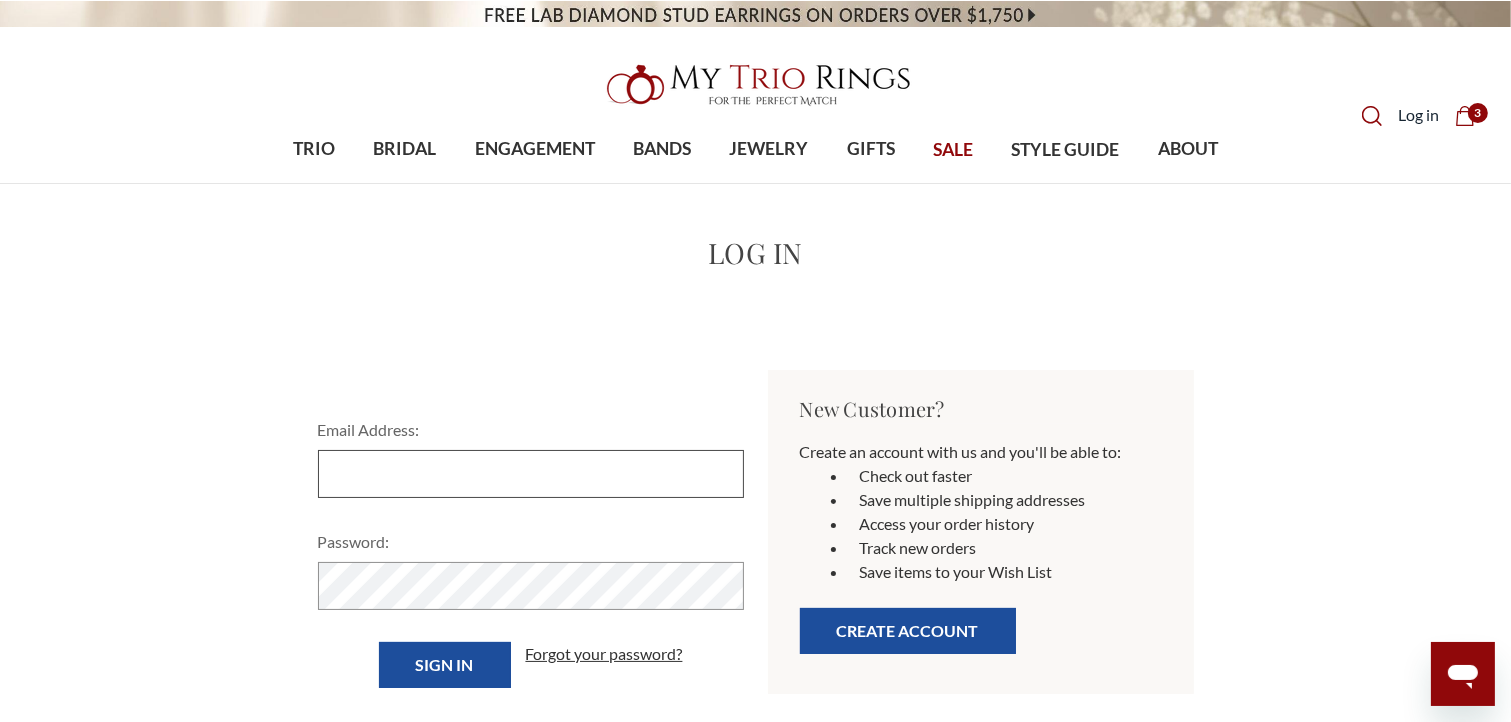 type on "Evilgranny420@gmail.com" 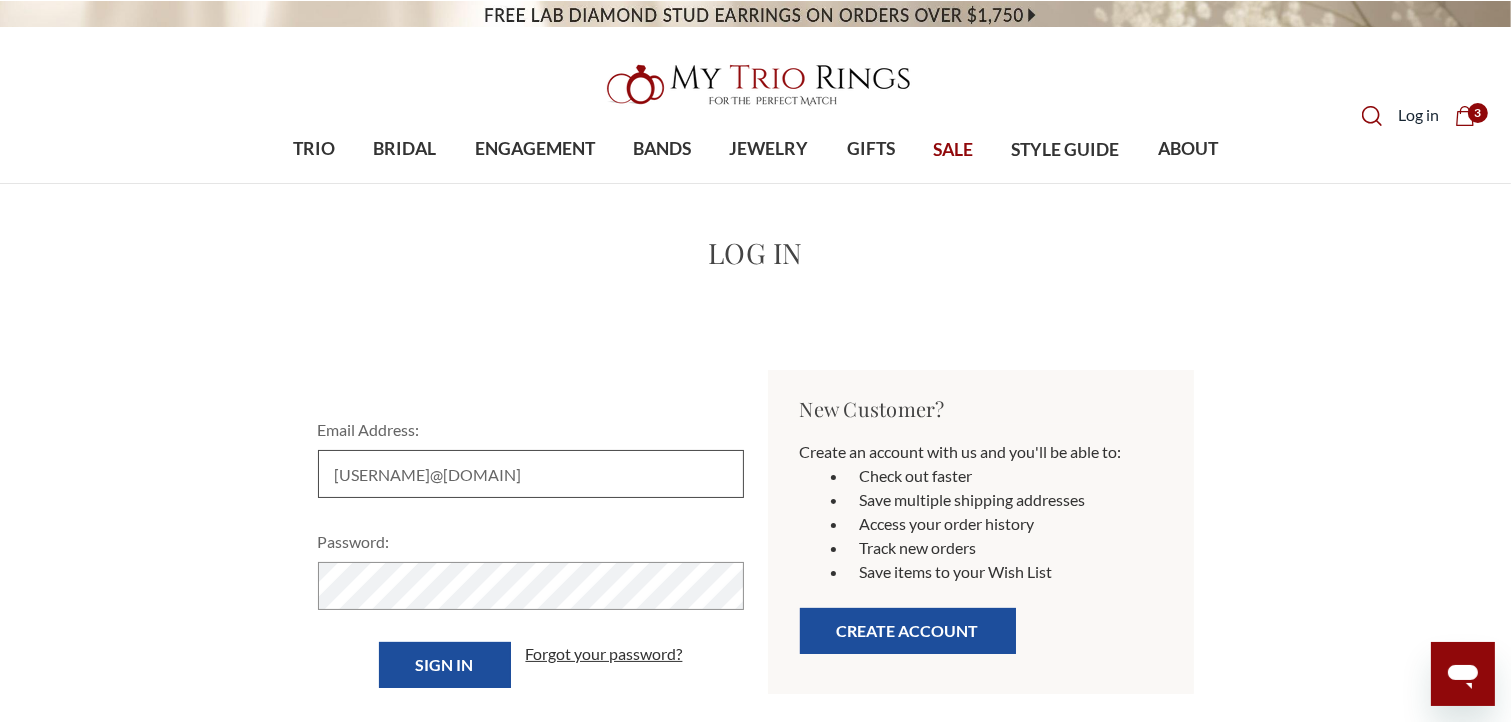 scroll, scrollTop: 0, scrollLeft: 0, axis: both 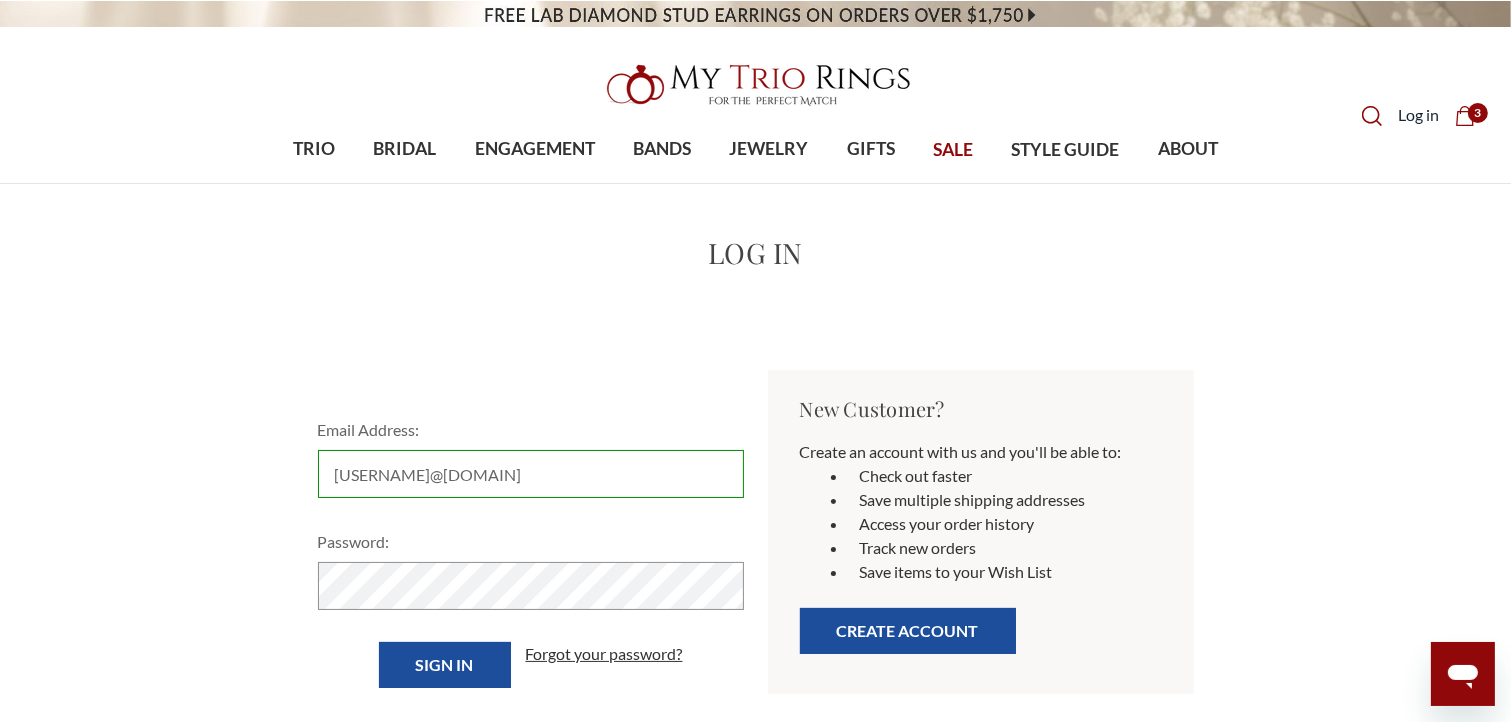 click on "3" at bounding box center [1478, 113] 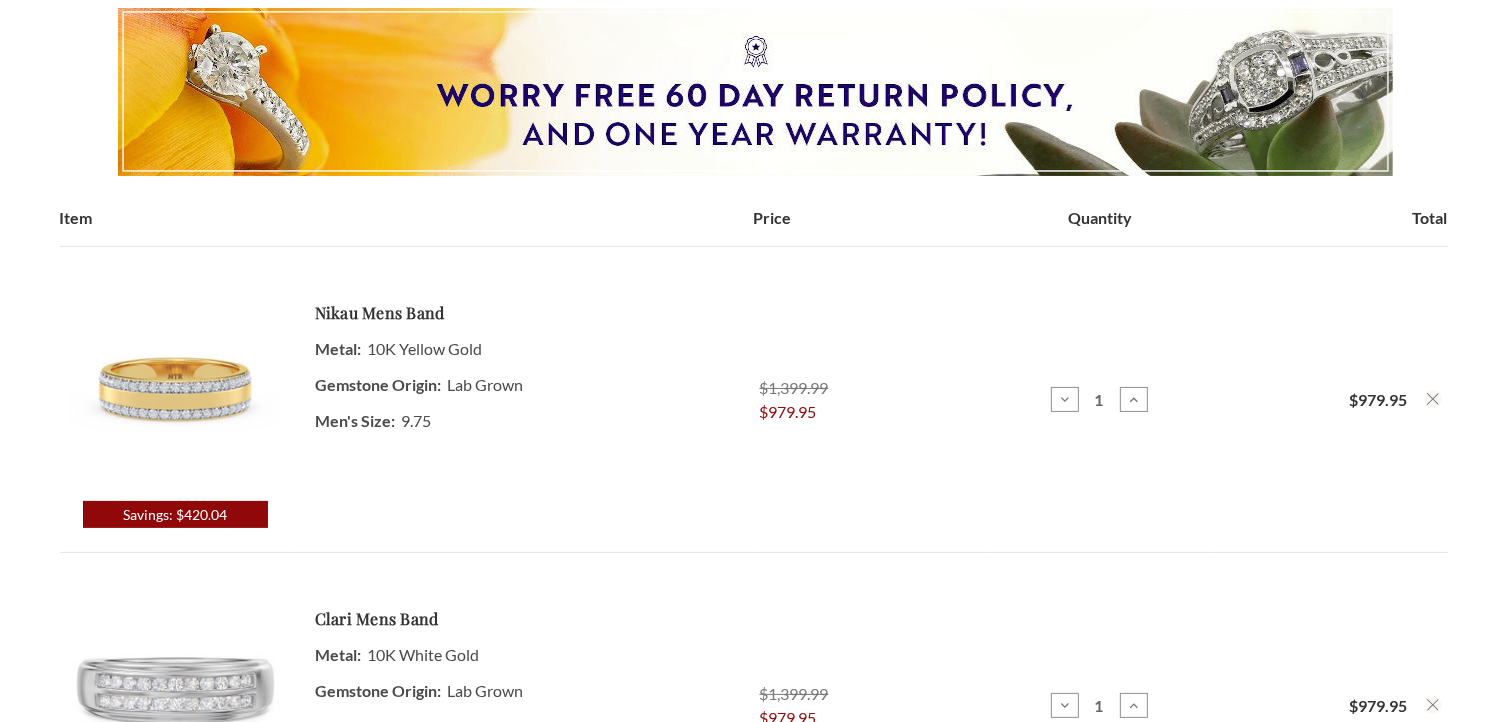 scroll, scrollTop: 300, scrollLeft: 0, axis: vertical 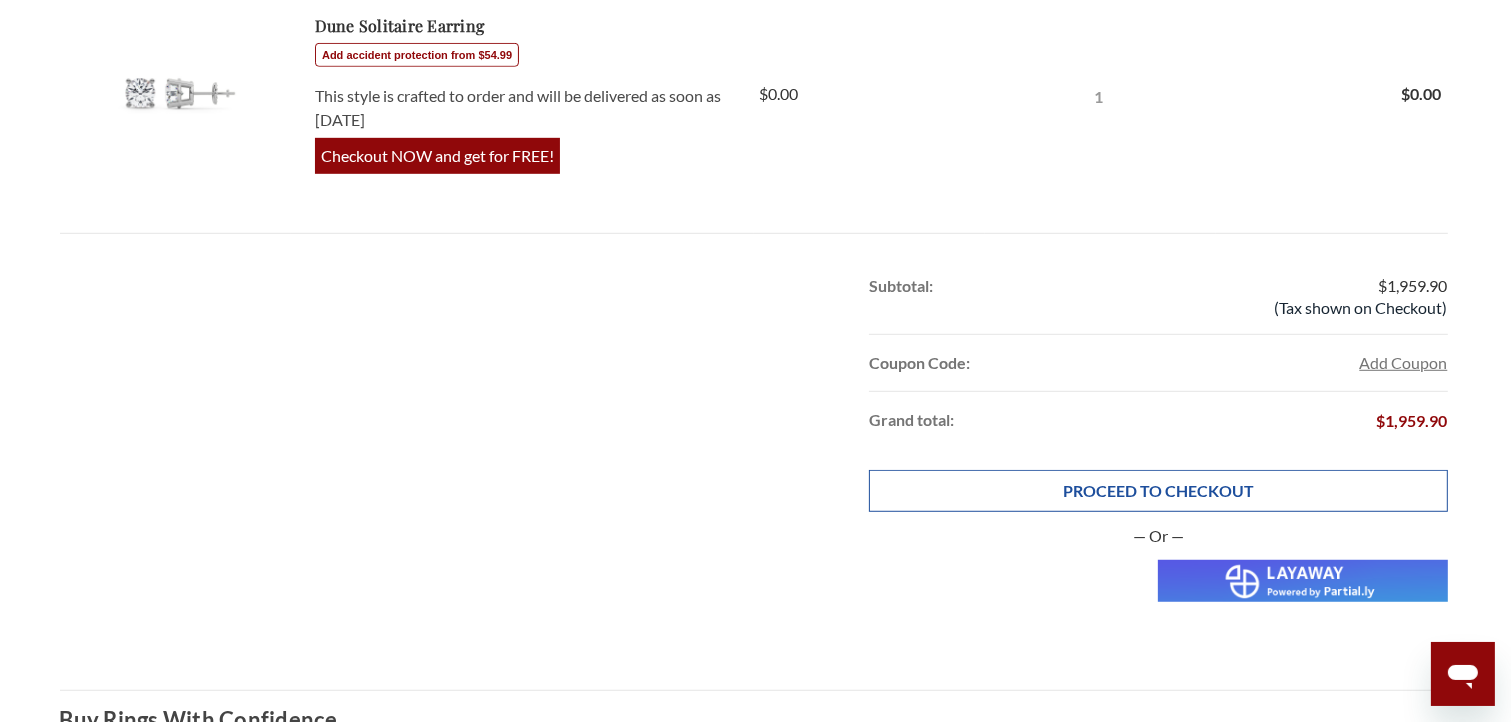 click on "PROCEED TO CHECKOUT" at bounding box center (1158, 491) 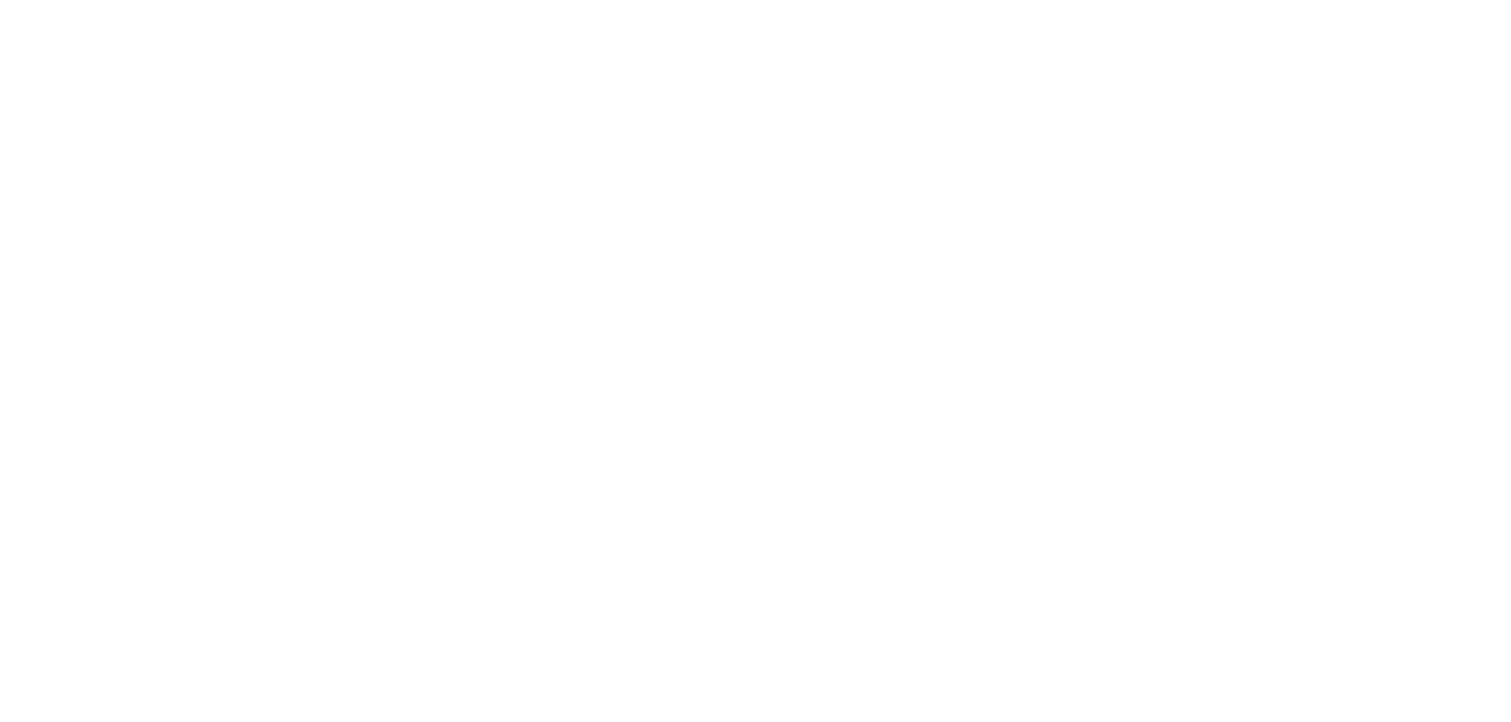 scroll, scrollTop: 0, scrollLeft: 0, axis: both 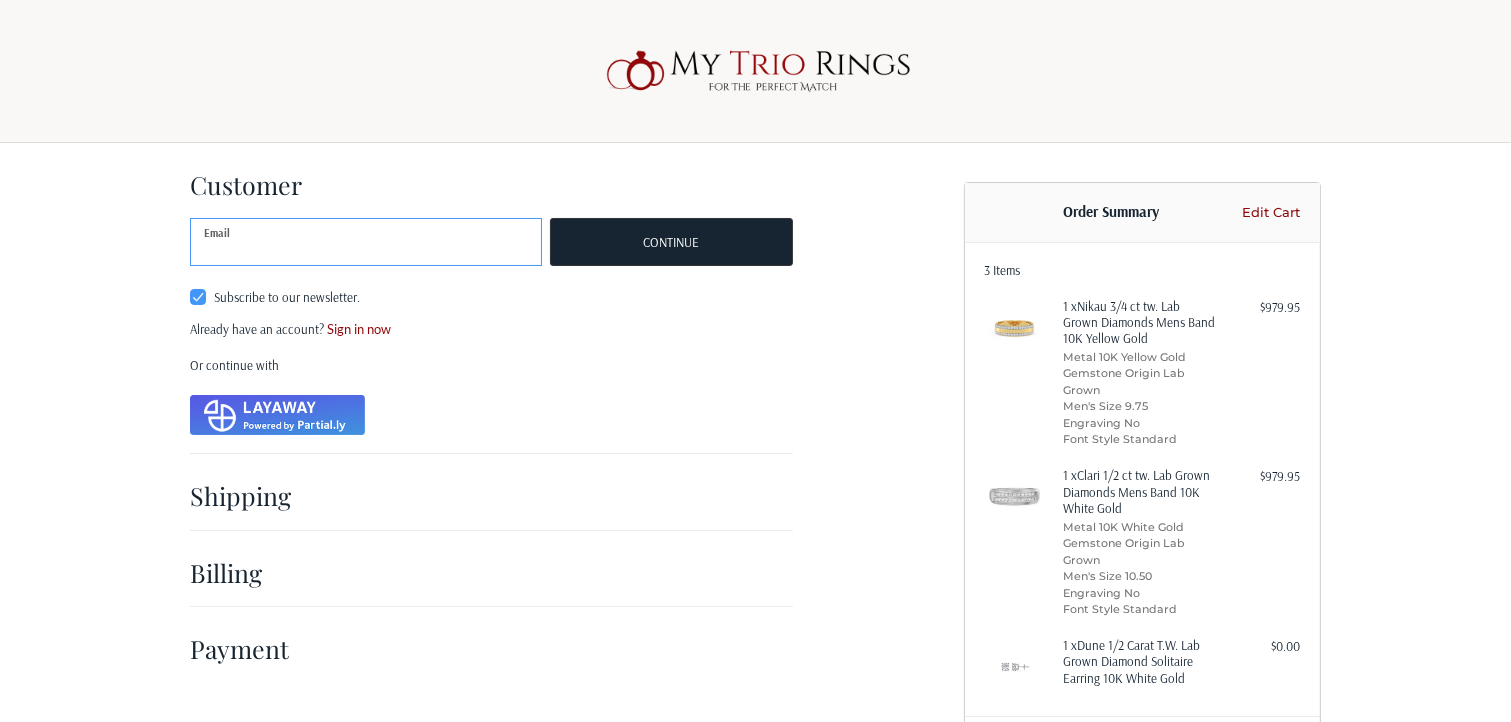 click on "Email" at bounding box center [366, 242] 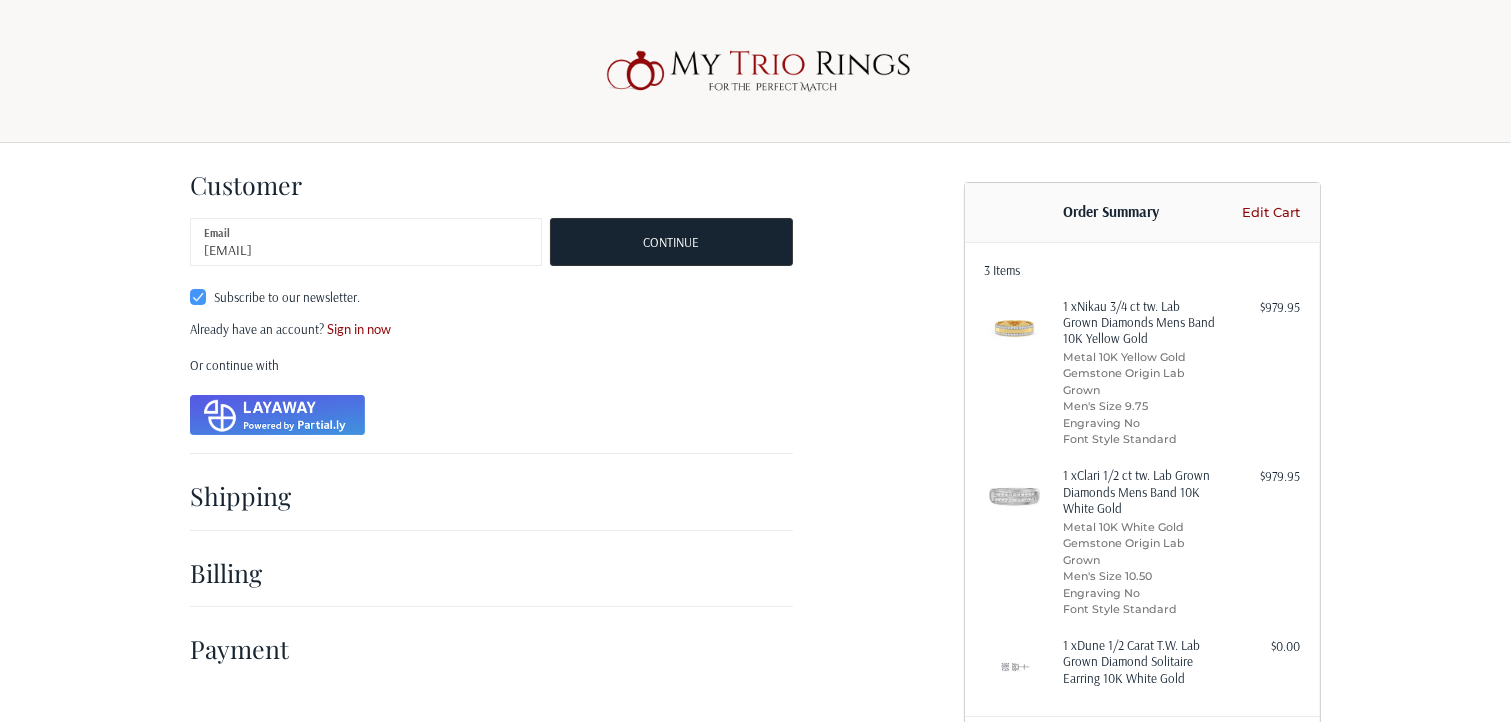 click on "Guest Customer Evilgranny420@gmail.com Email Subscribe to our newsletter. Continue Already have an account?   Sign in now Or continue with" at bounding box center (491, 335) 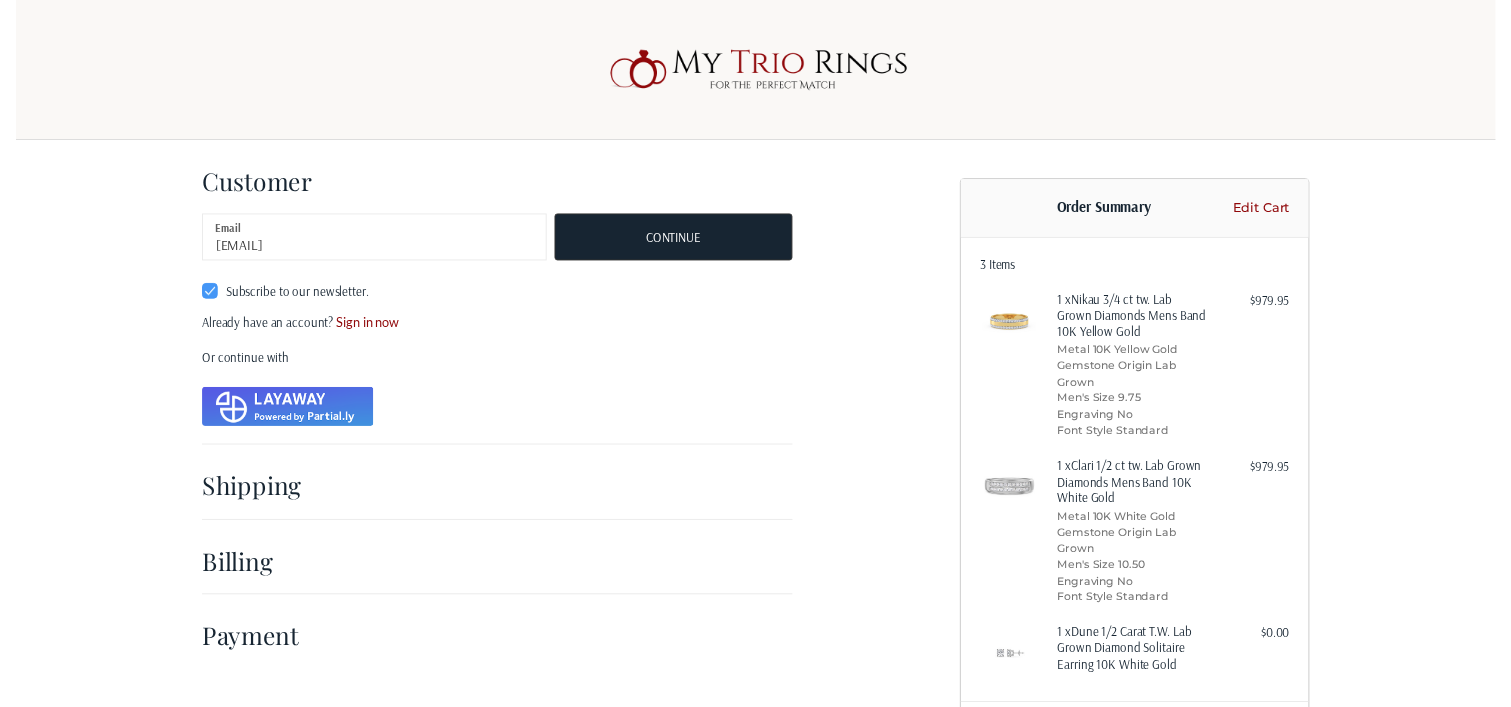 scroll, scrollTop: 100, scrollLeft: 0, axis: vertical 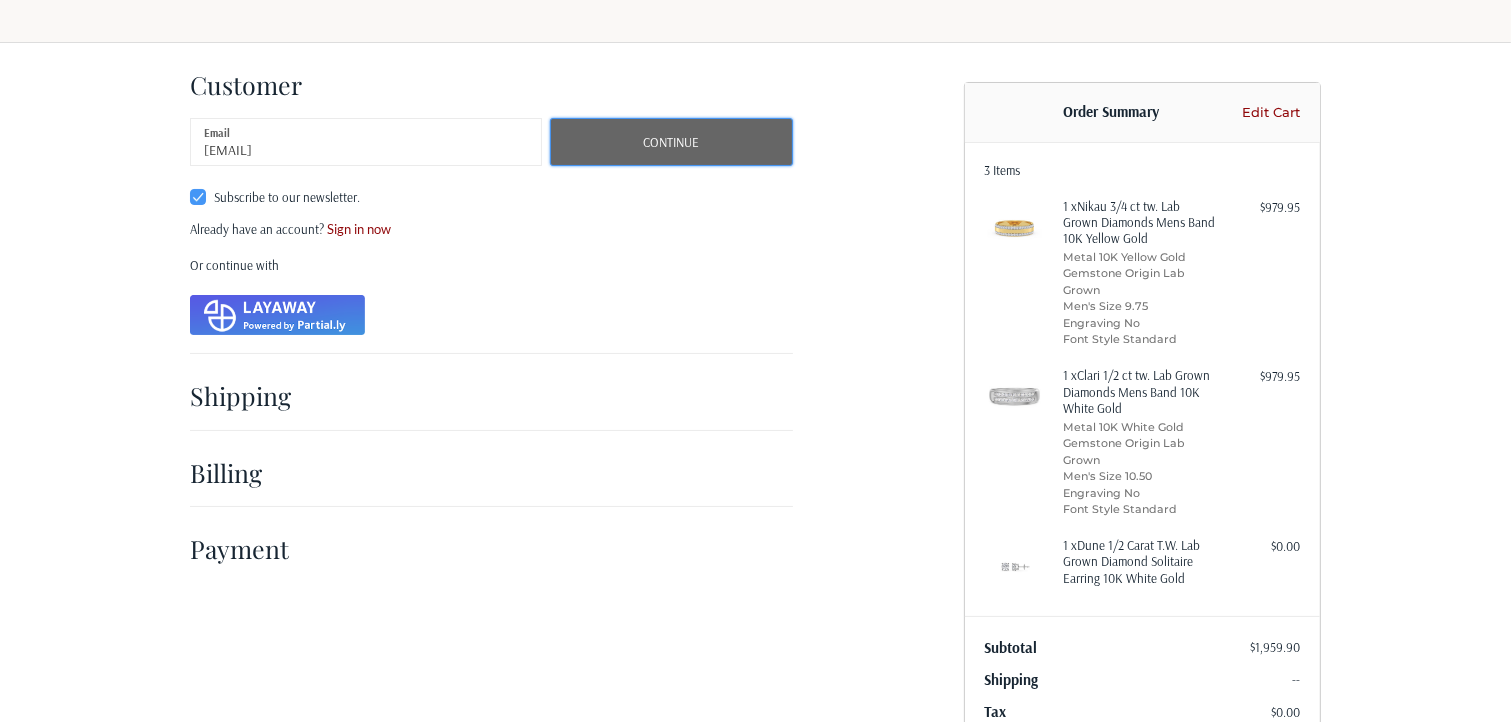 click on "Continue" at bounding box center (671, 142) 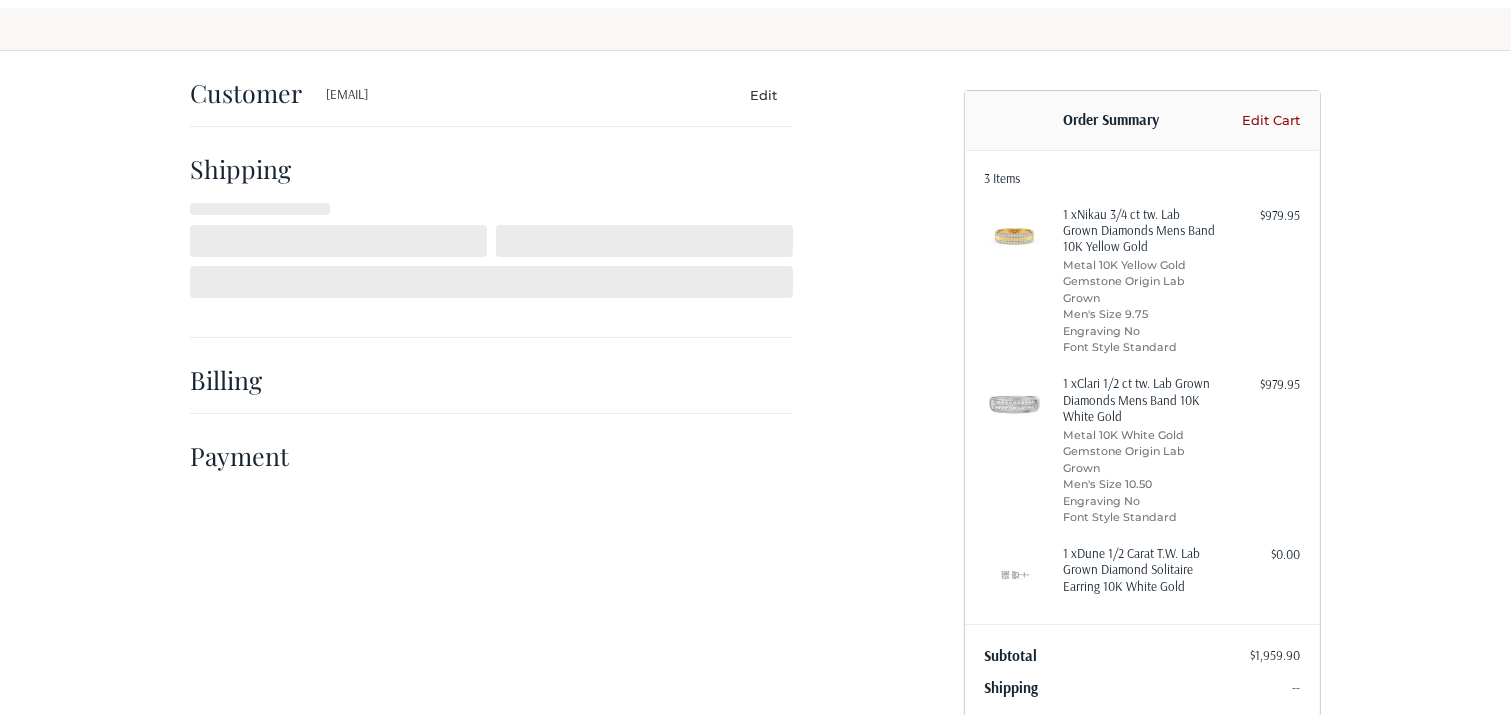 scroll, scrollTop: 74, scrollLeft: 0, axis: vertical 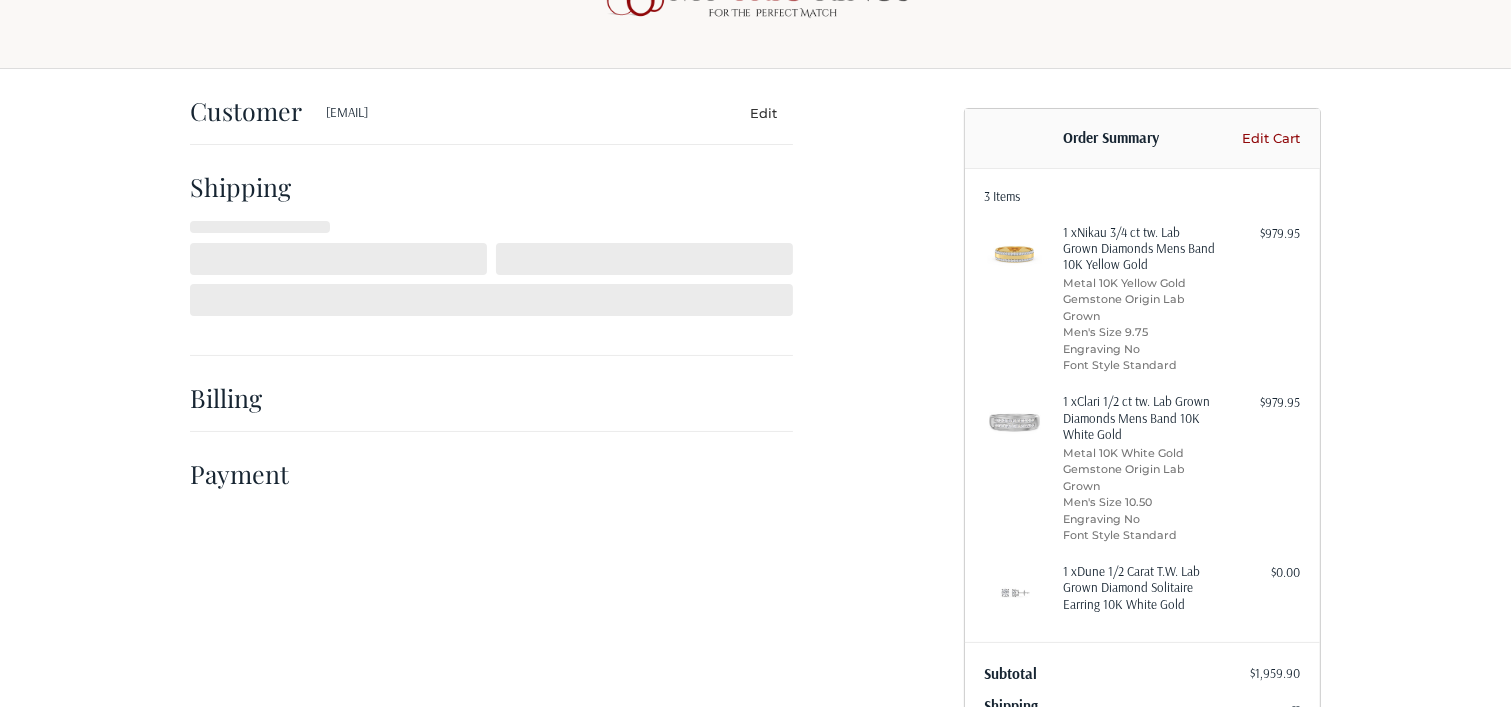 select on "US" 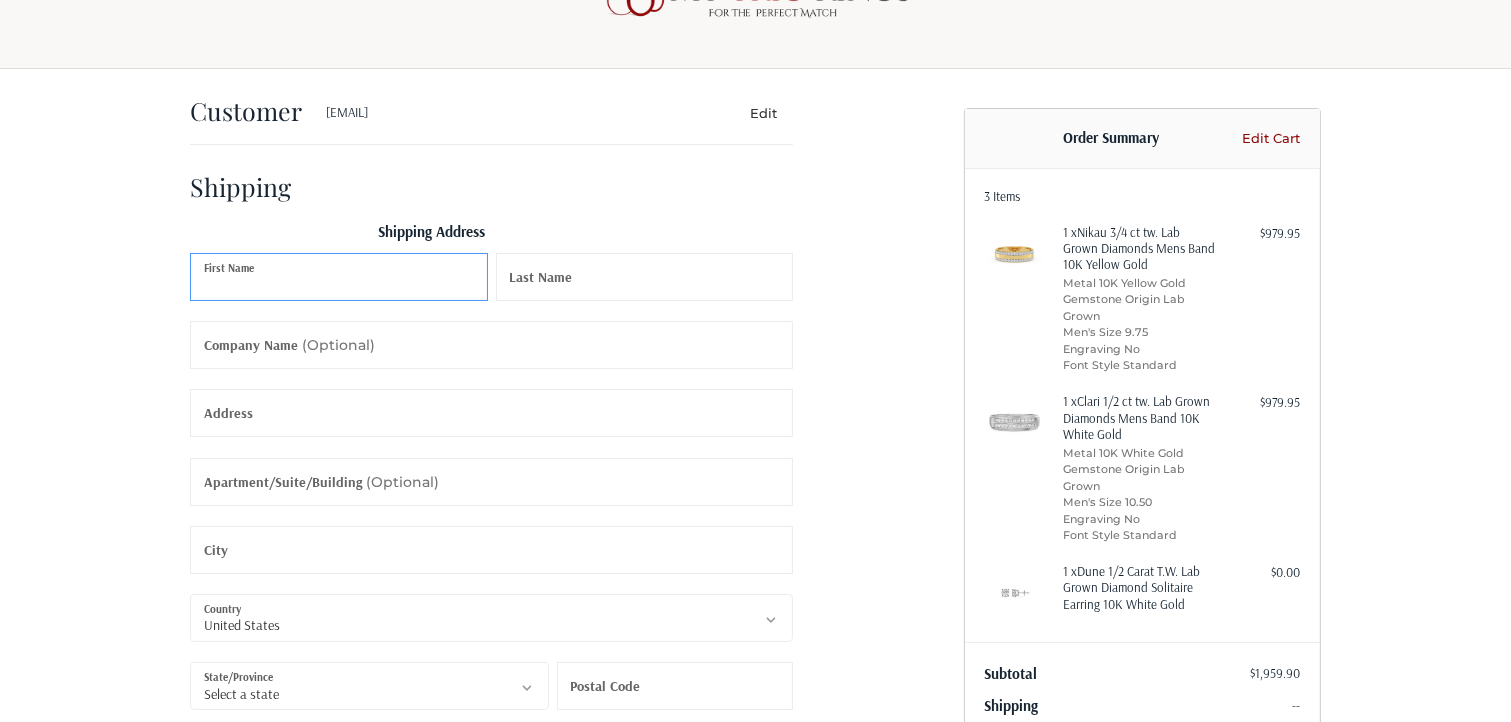 click on "First Name" at bounding box center [339, 277] 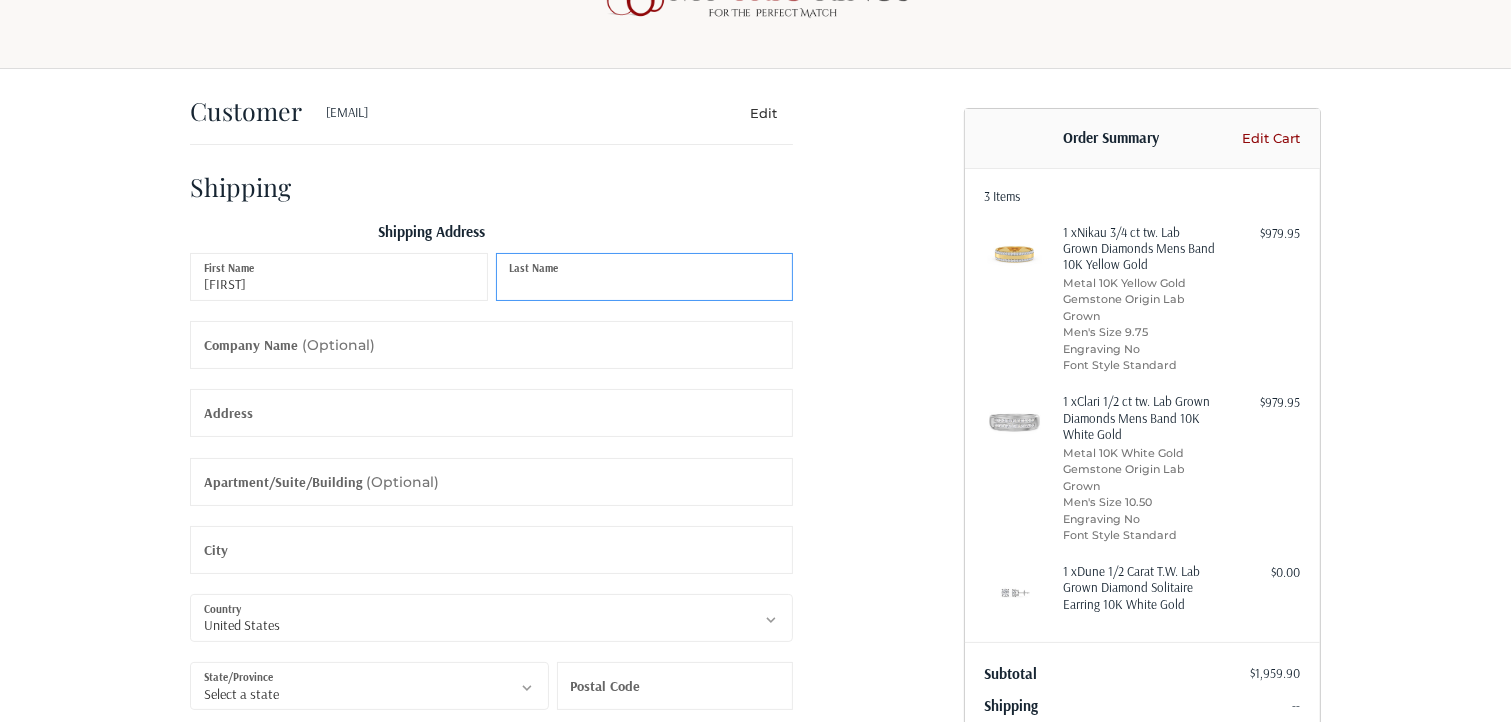 type on "maxwell" 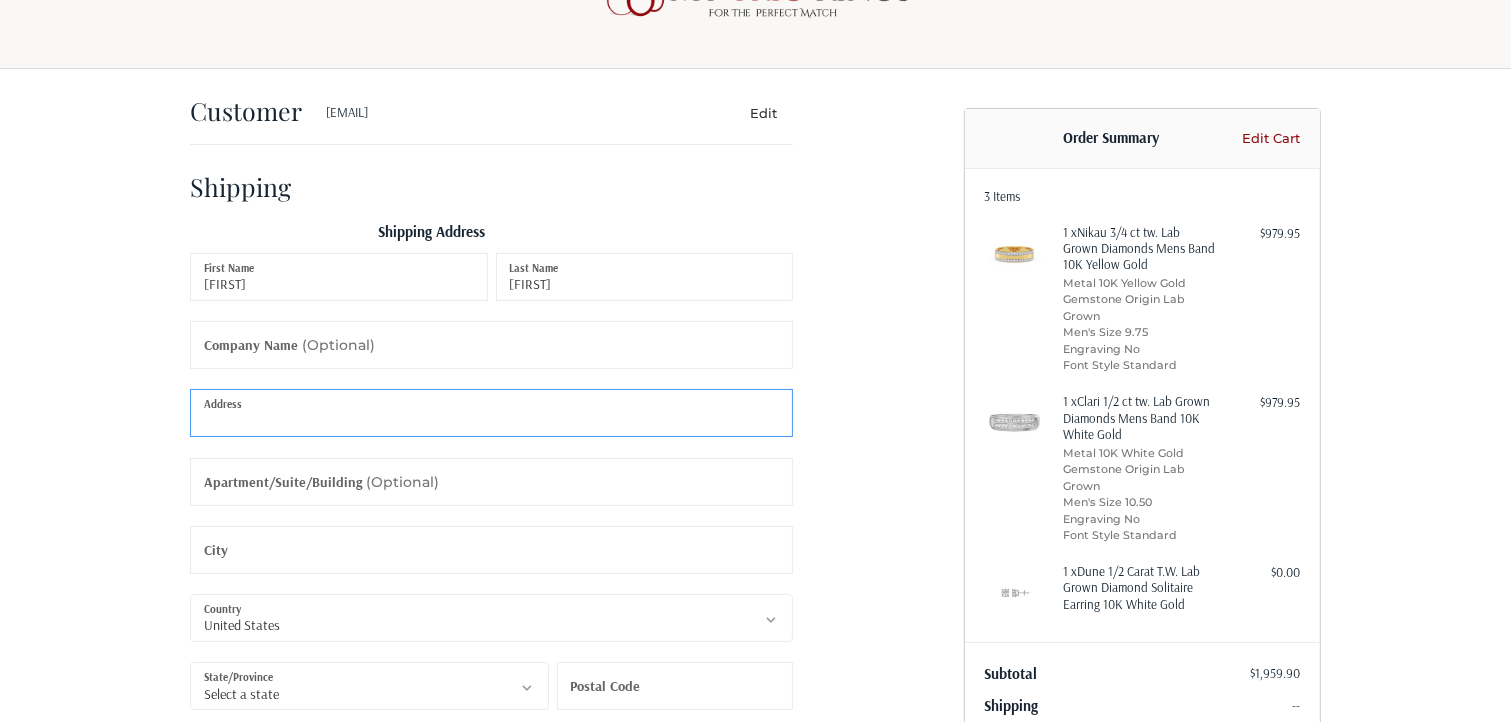 type on "709 Arthur St" 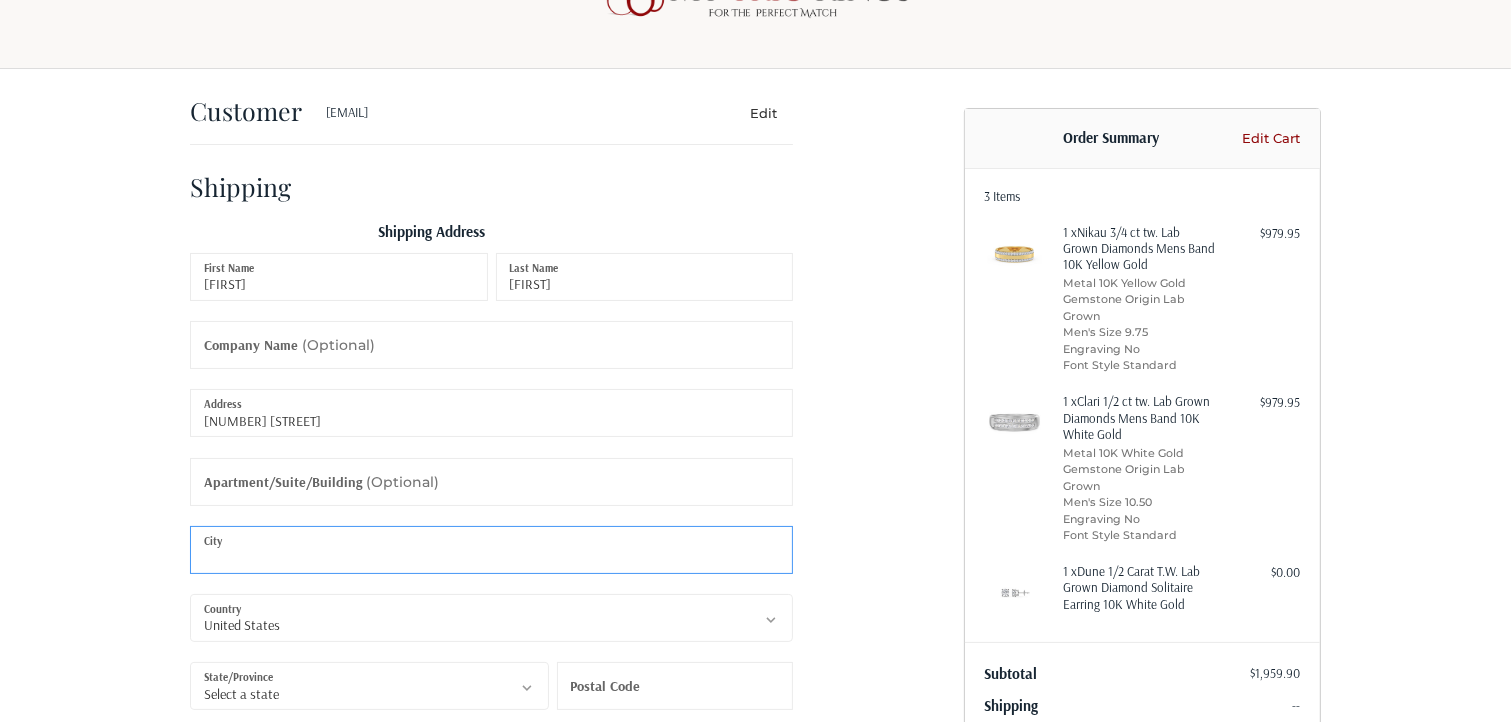 type on "Holdrege" 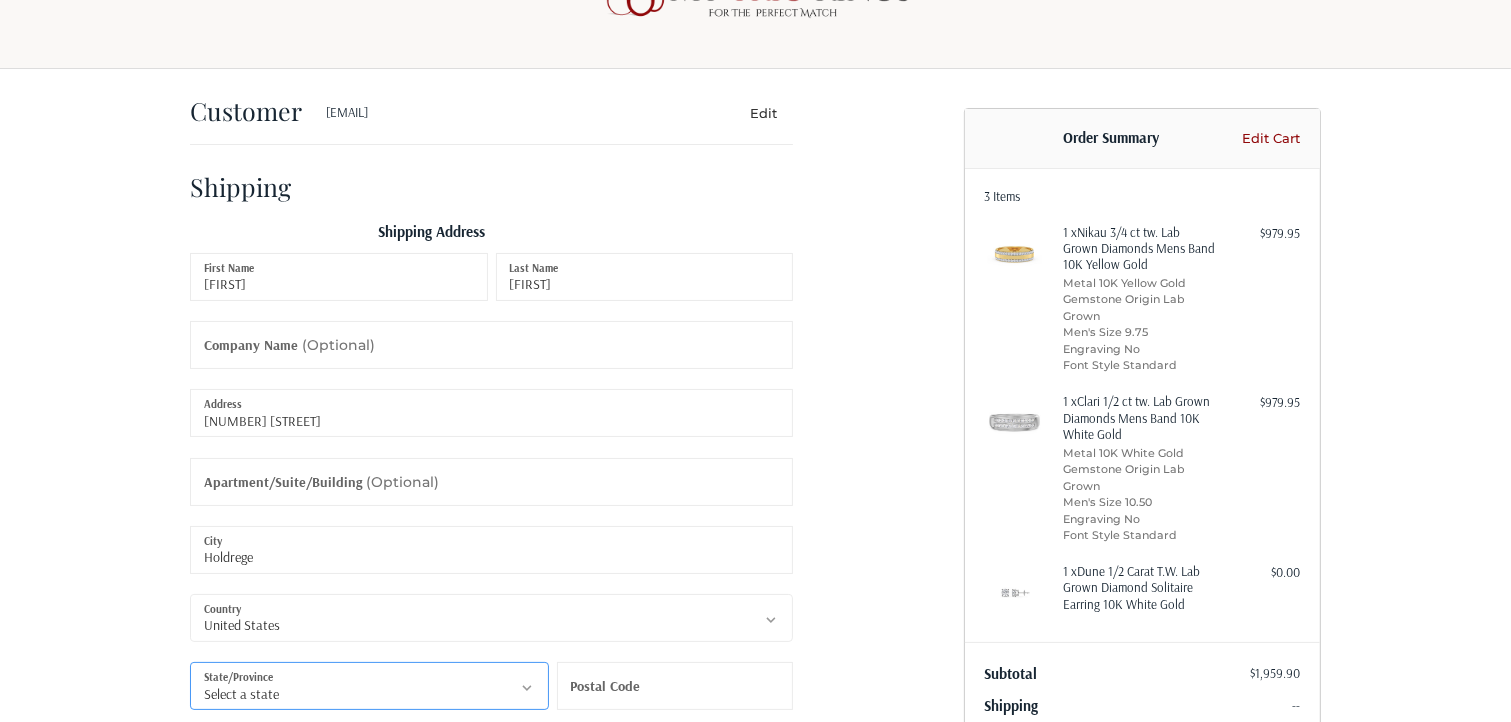 select on "NE" 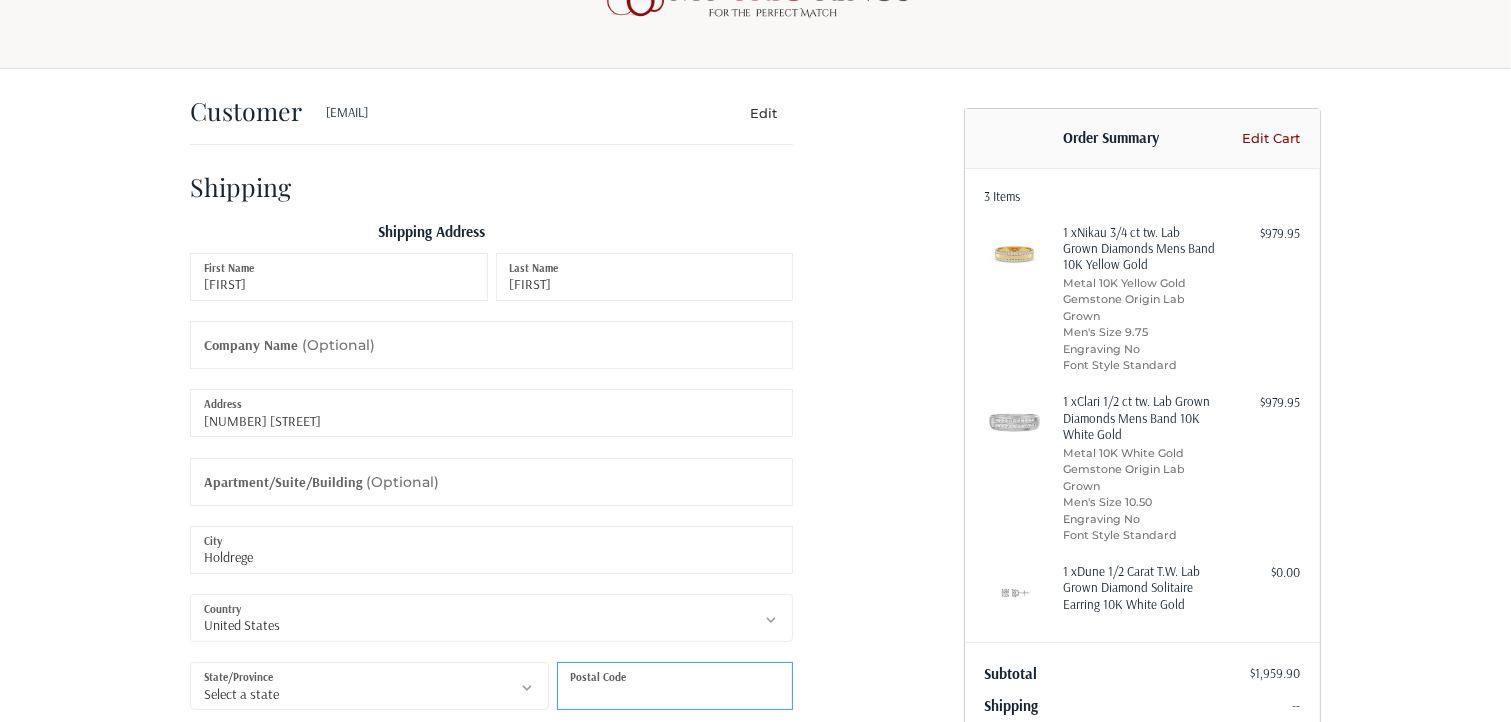 type on "68949-2420" 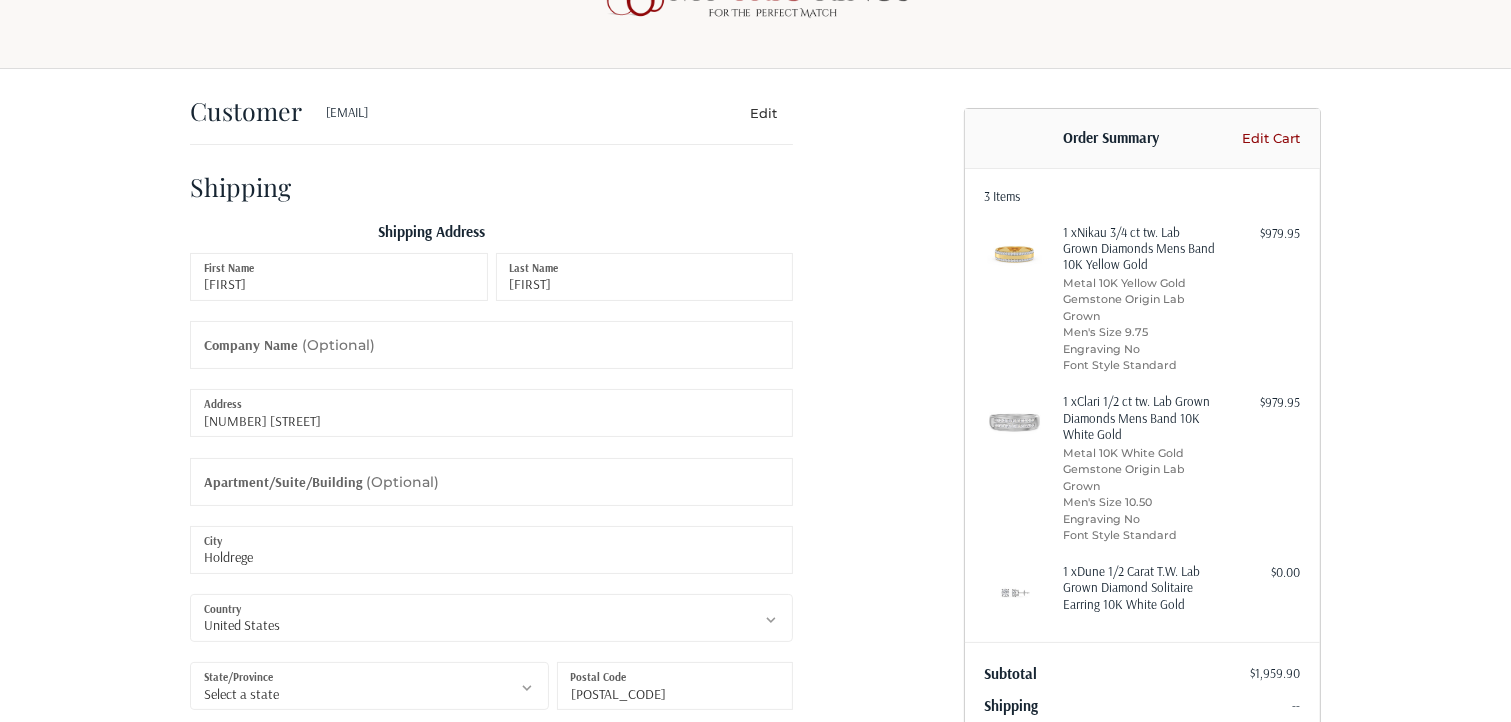 type on "3089919117" 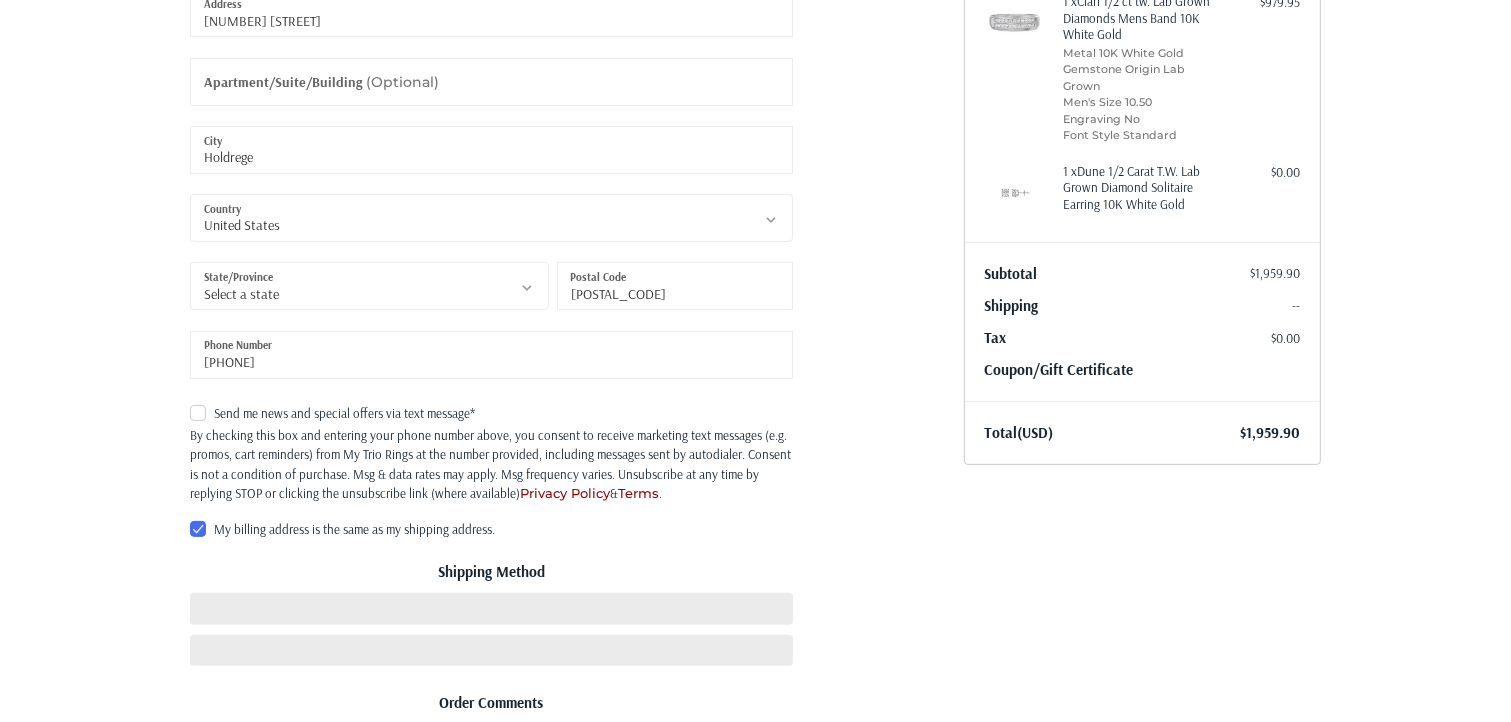 scroll, scrollTop: 574, scrollLeft: 0, axis: vertical 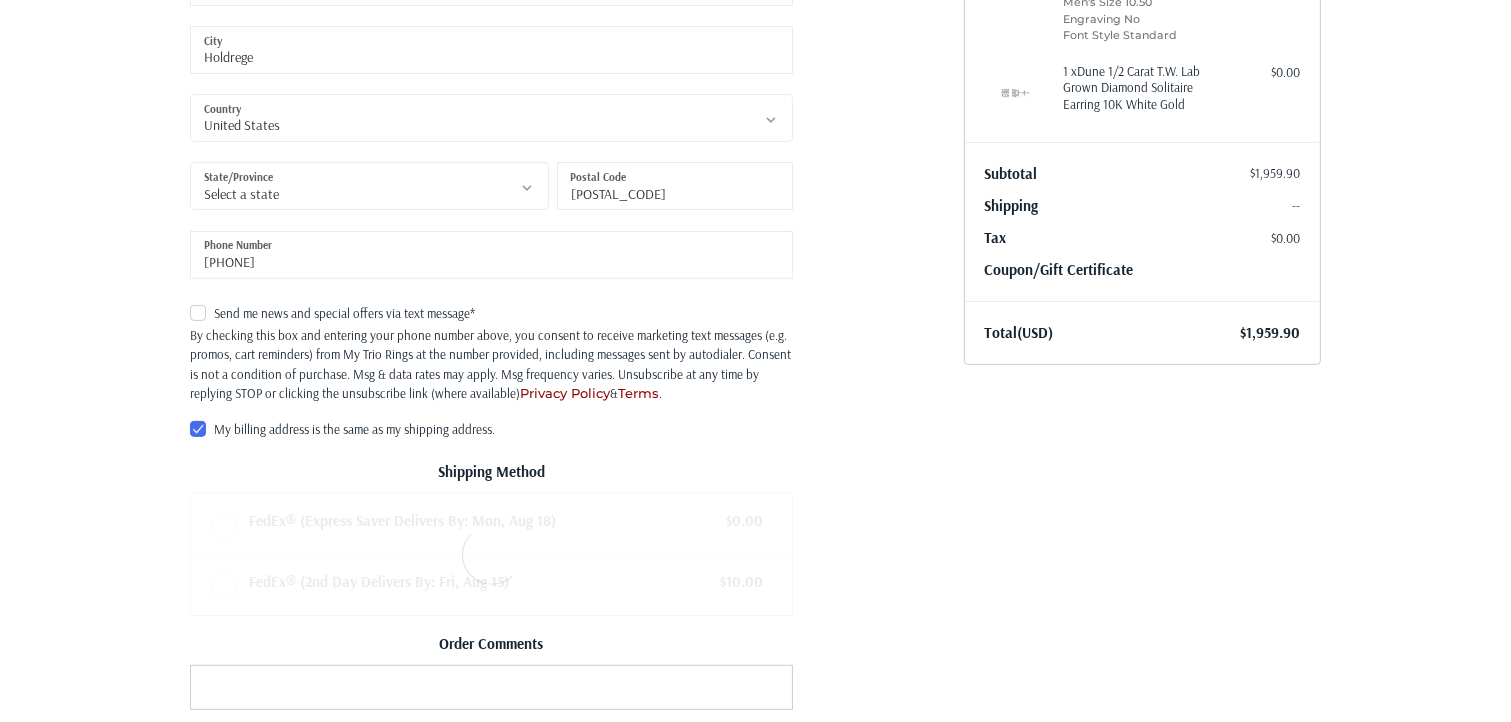 radio on "true" 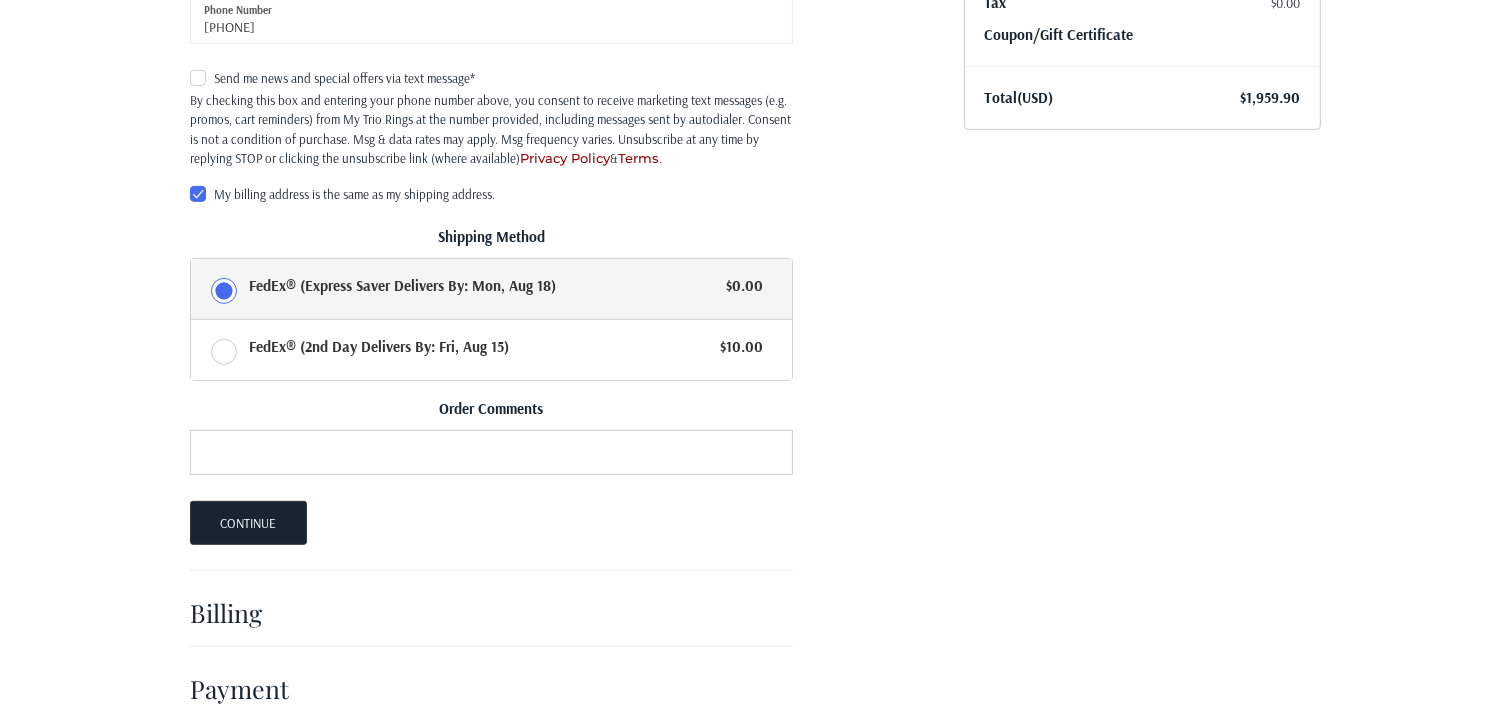 scroll, scrollTop: 828, scrollLeft: 0, axis: vertical 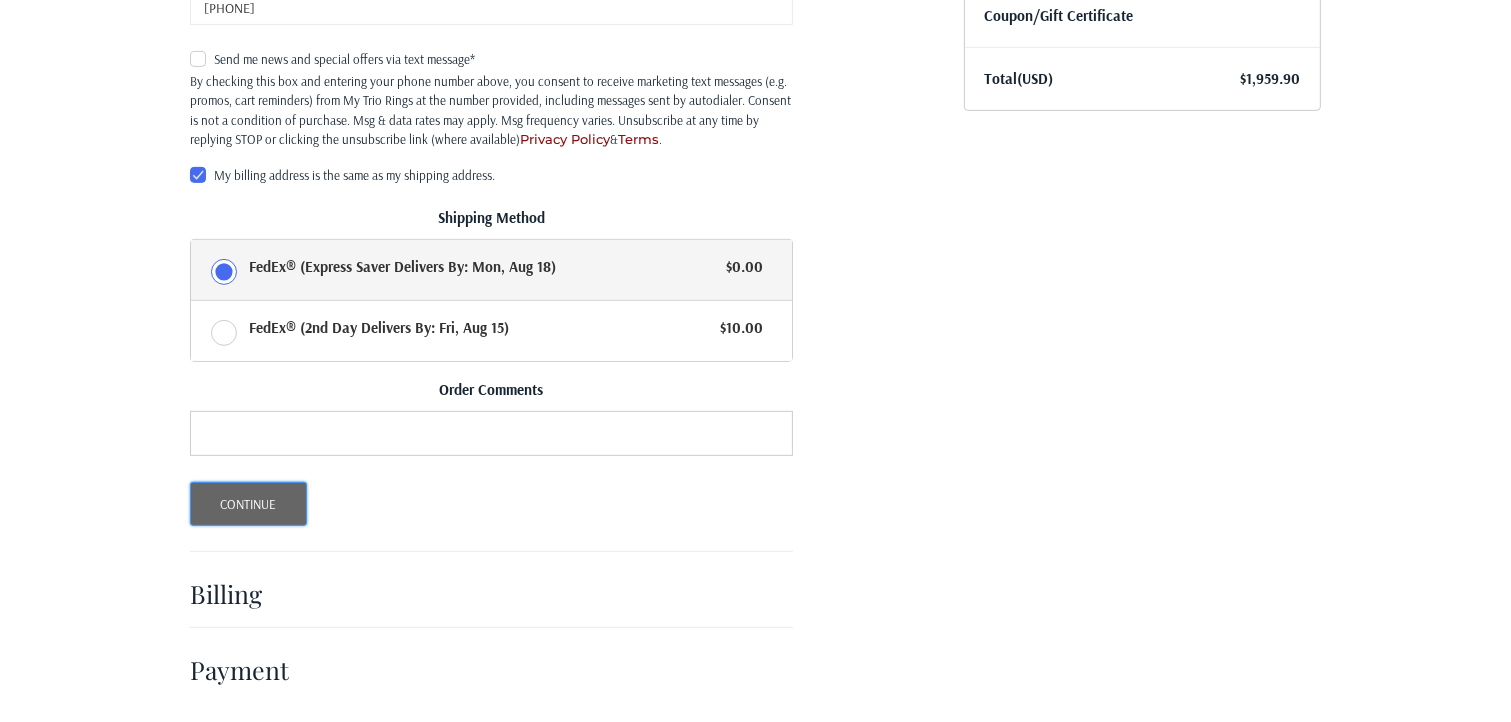click on "Continue" at bounding box center (248, 504) 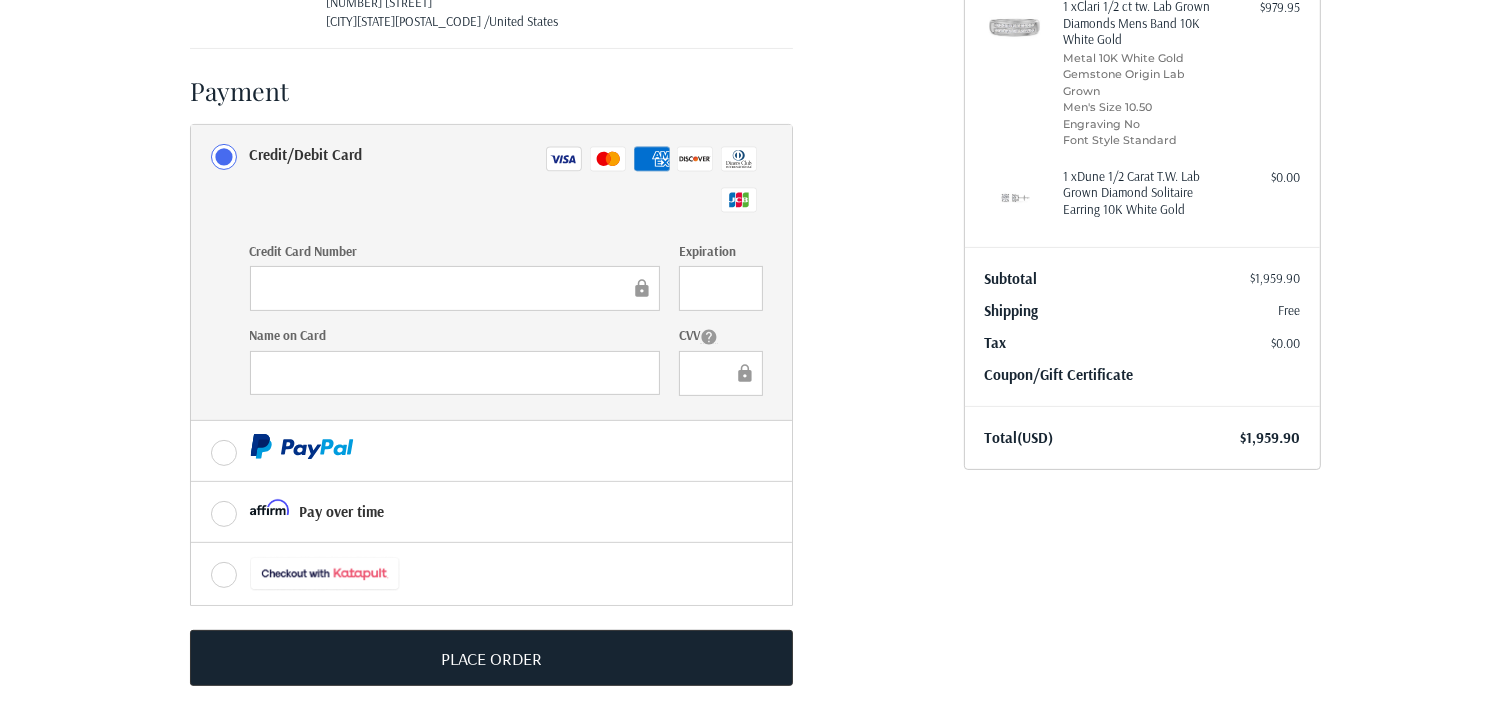 scroll, scrollTop: 474, scrollLeft: 0, axis: vertical 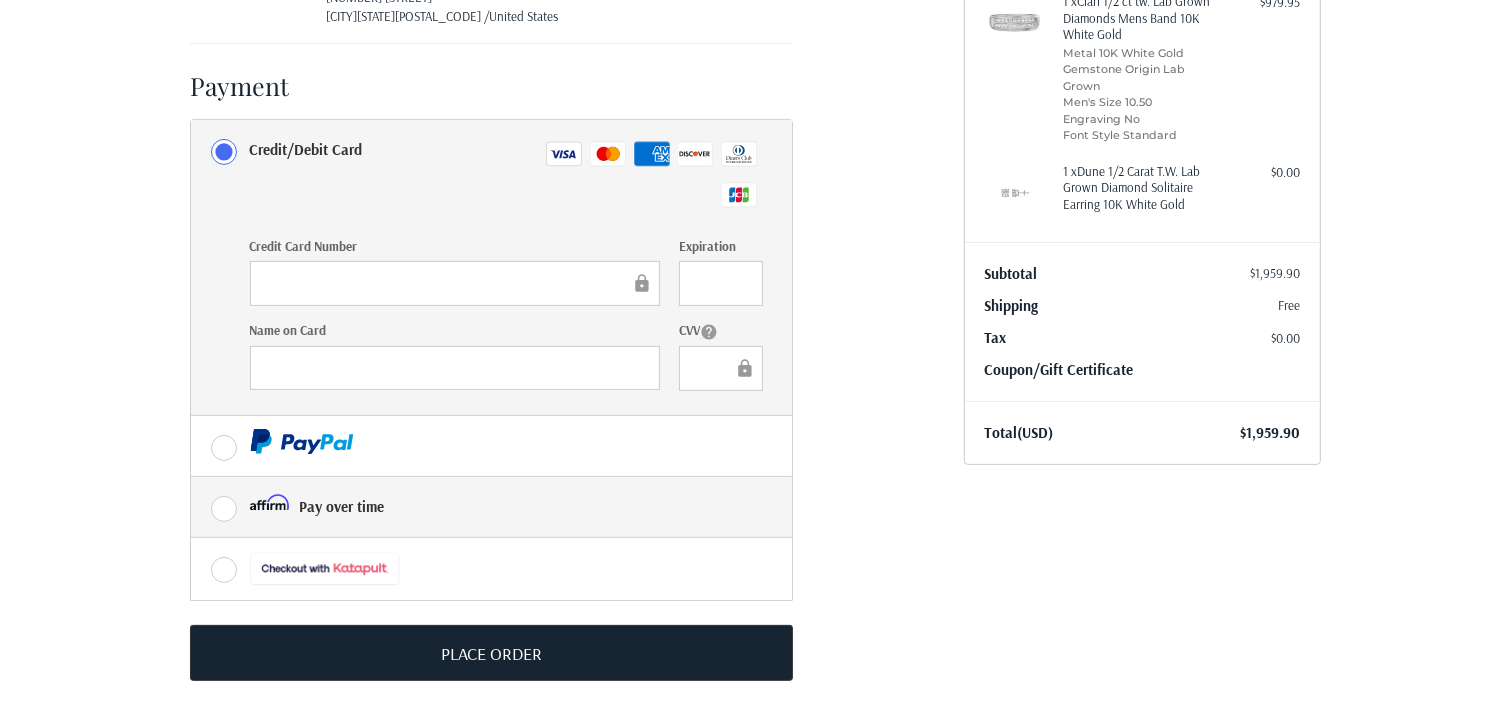click at bounding box center (270, 506) 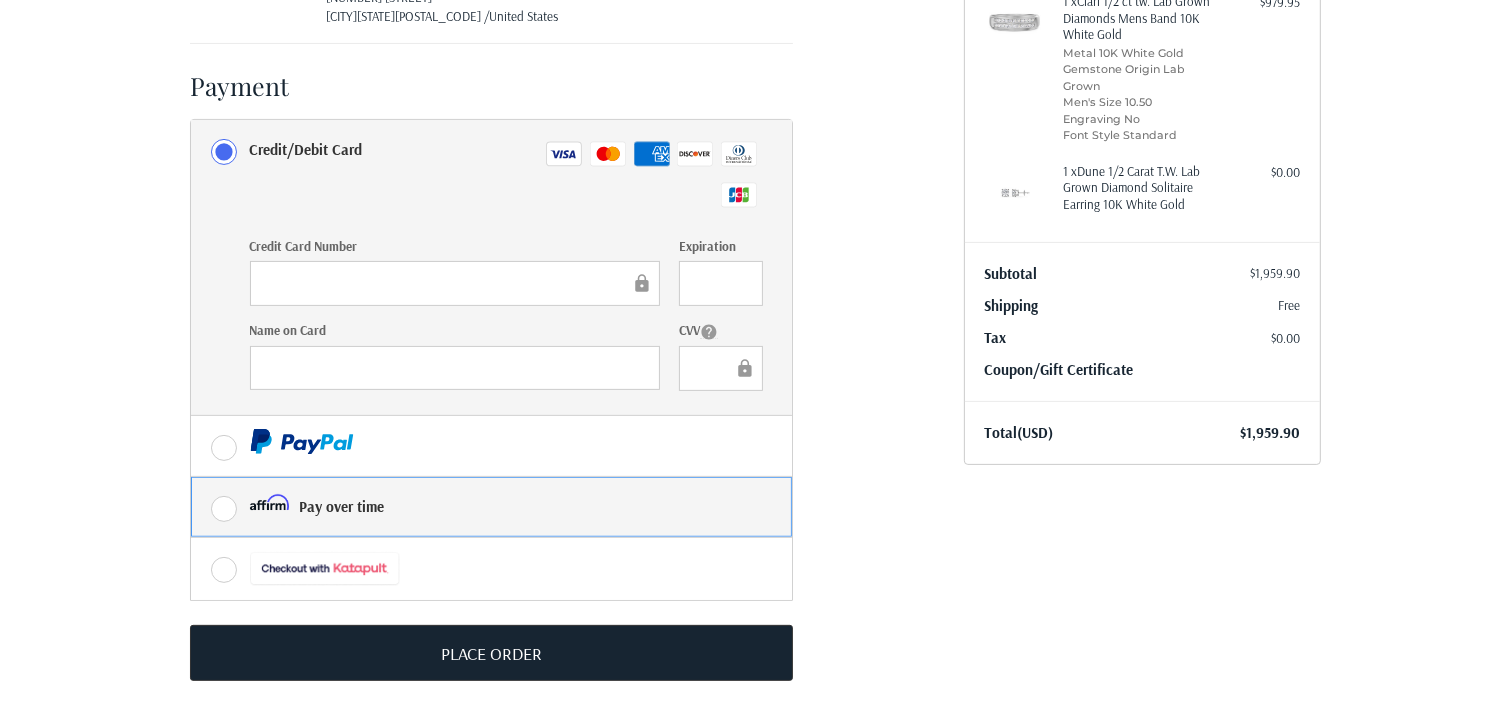 click on "Pay over time" at bounding box center [191, 477] 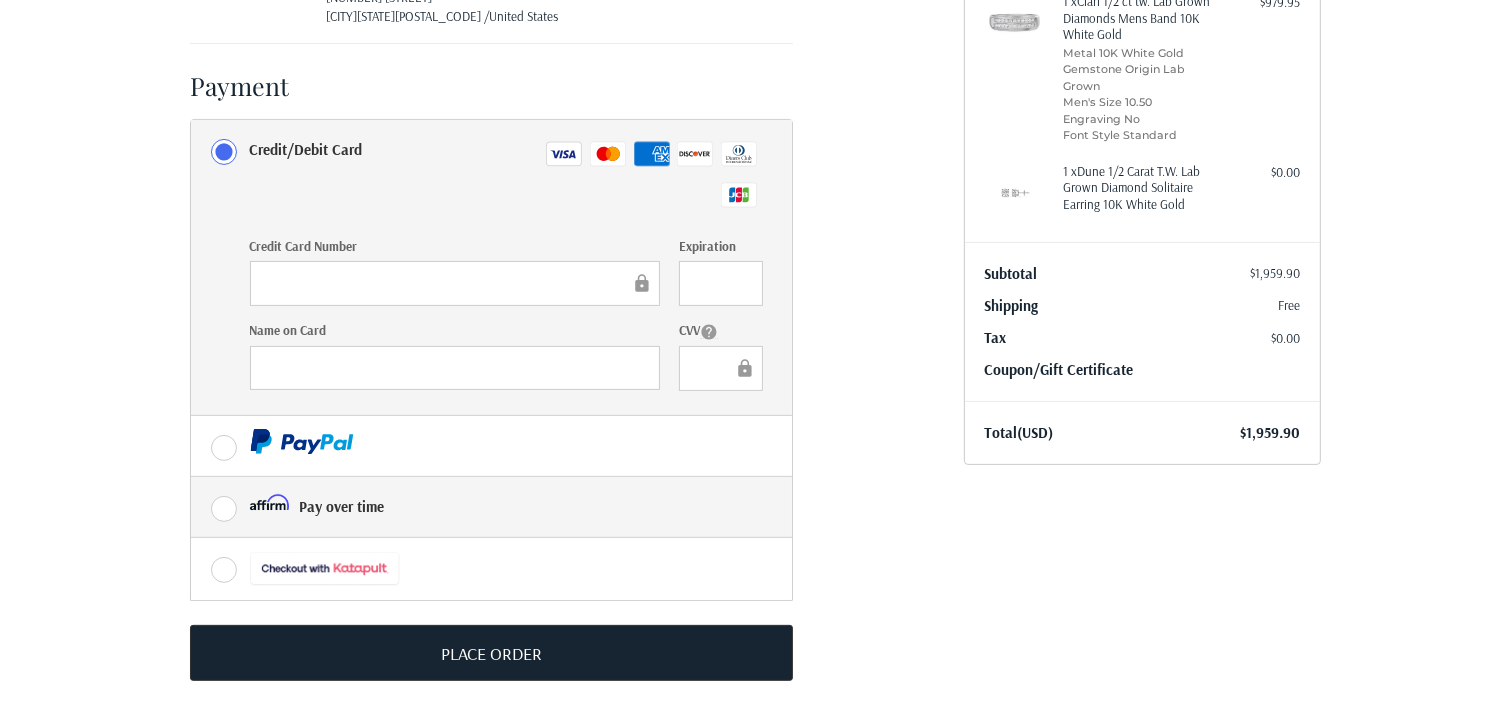radio on "true" 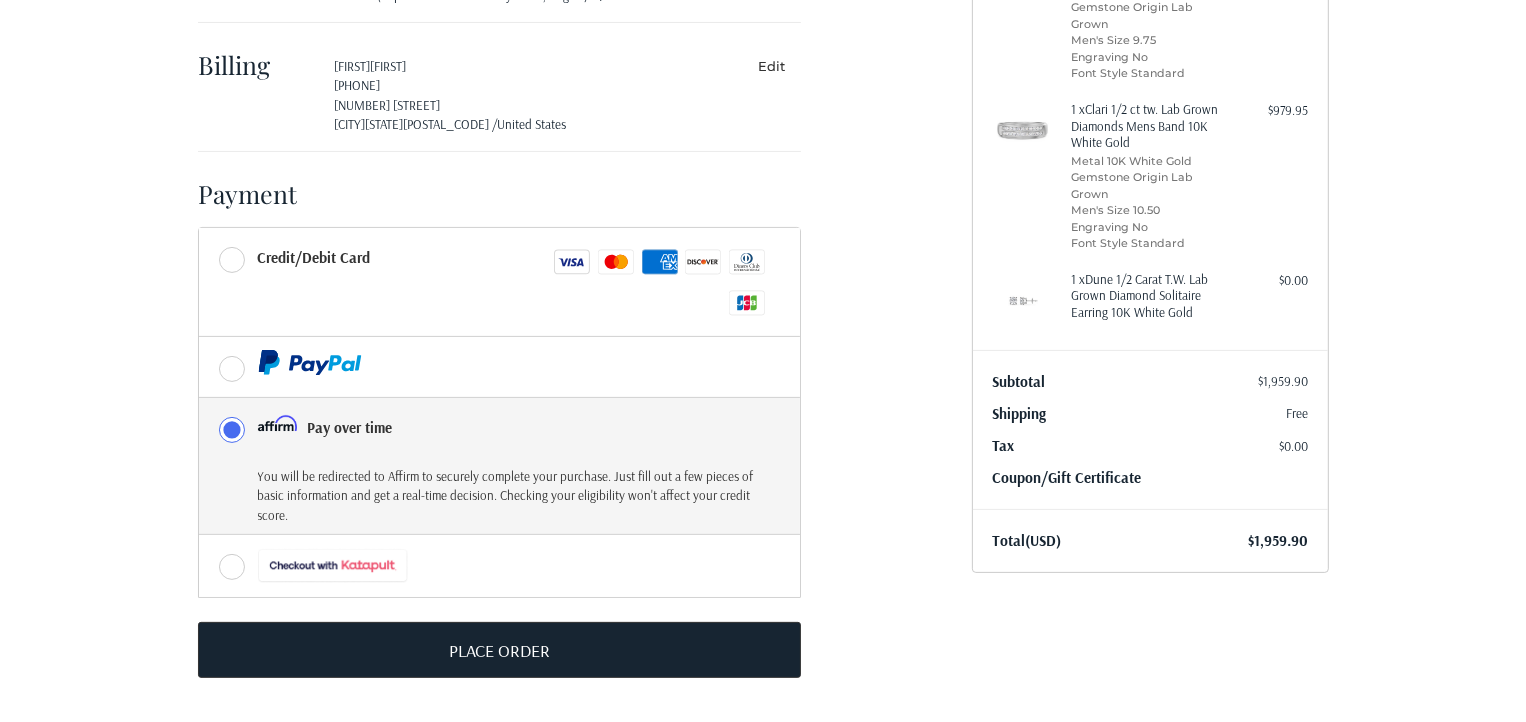 scroll, scrollTop: 363, scrollLeft: 0, axis: vertical 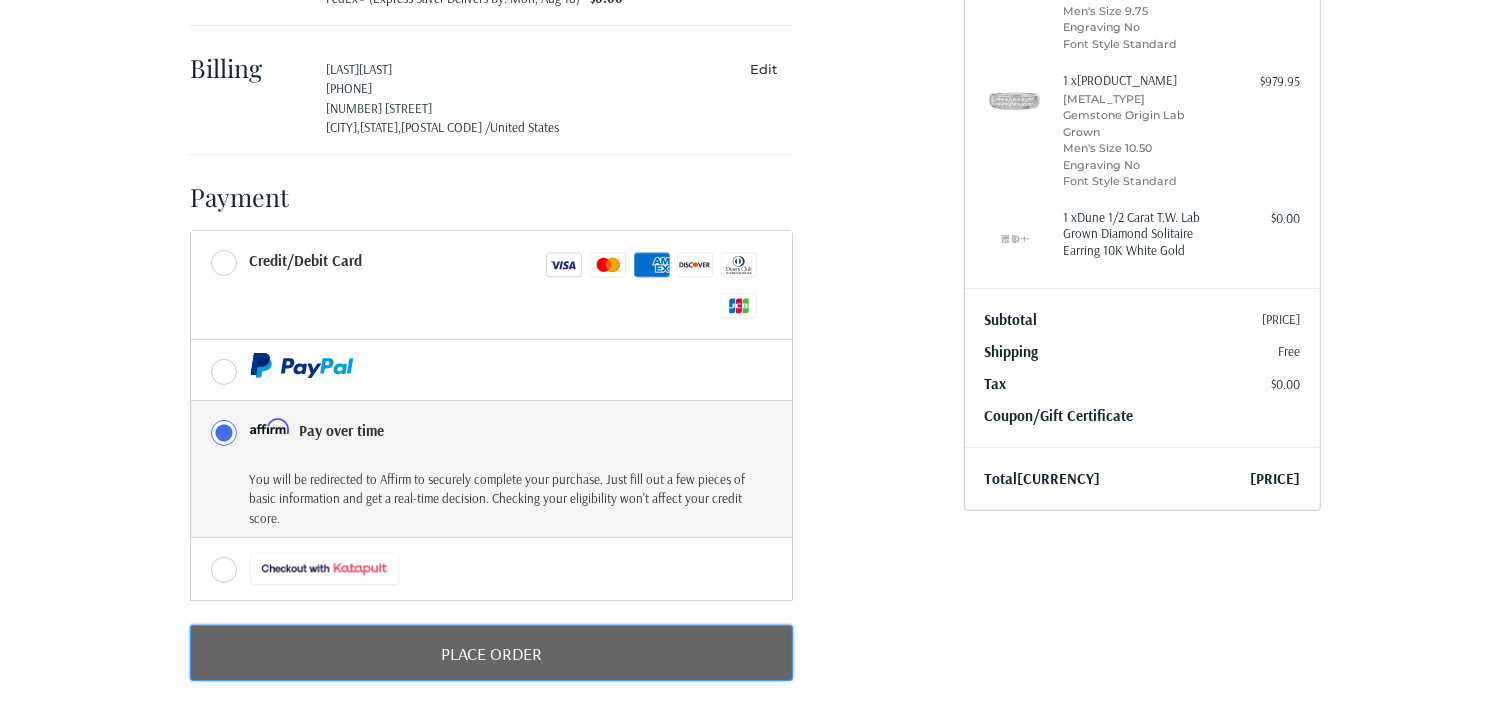 click on "Place Order" 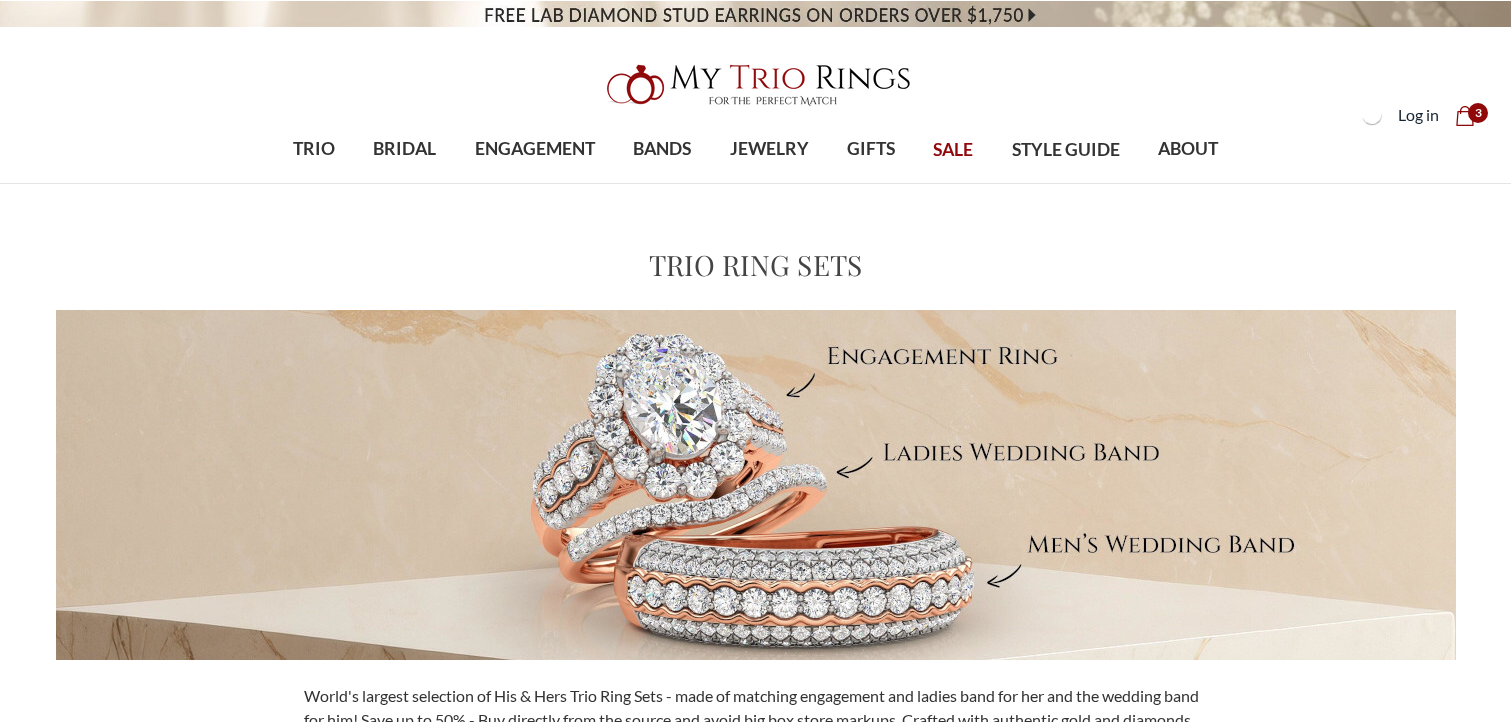 scroll, scrollTop: 0, scrollLeft: 0, axis: both 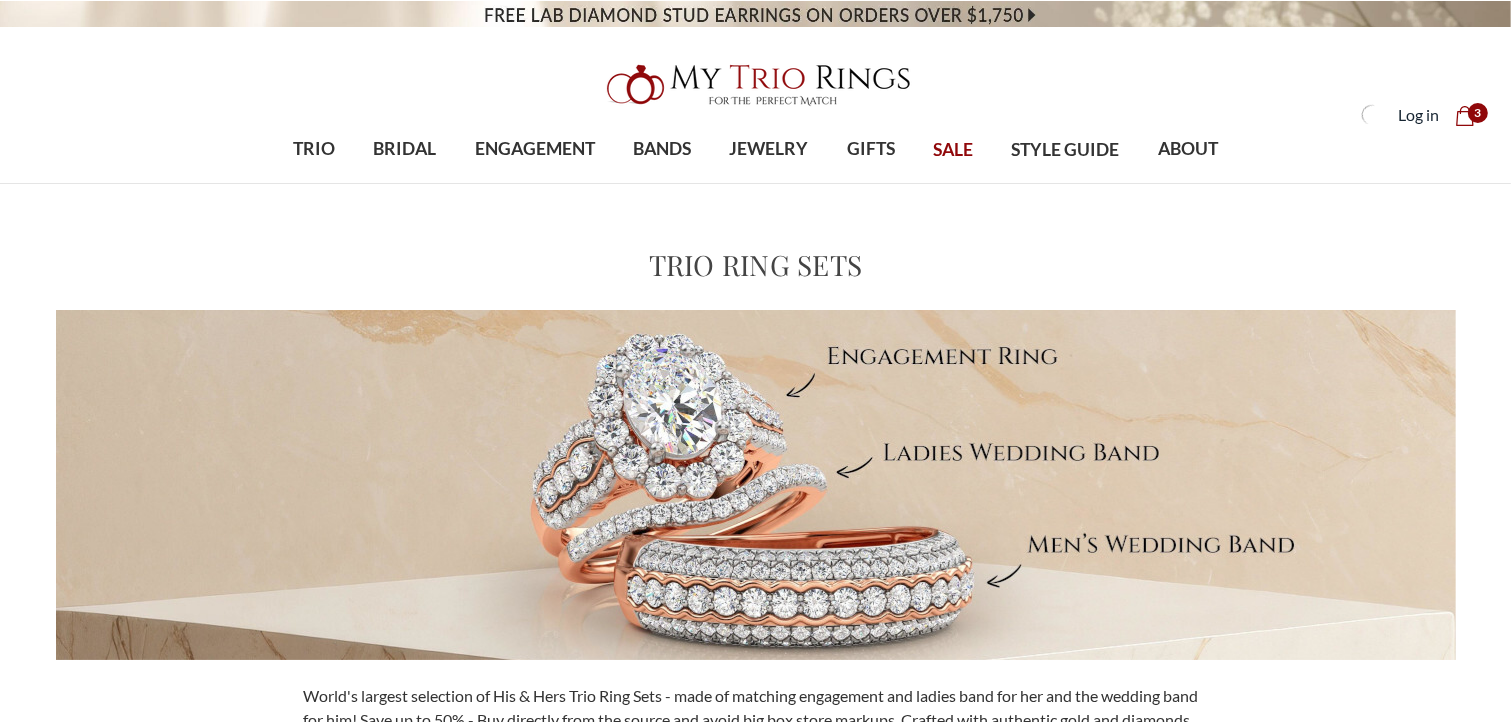 click on "Cart
Cart" 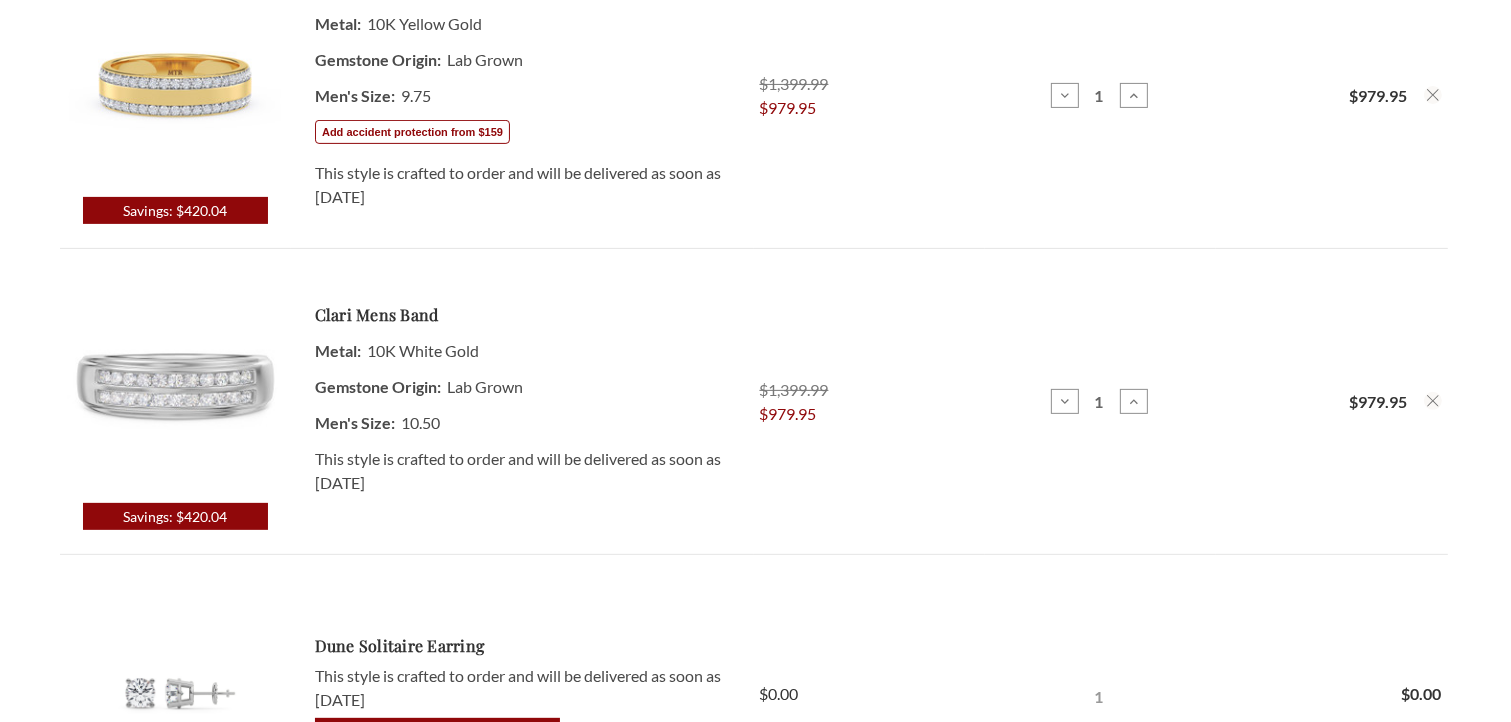 scroll, scrollTop: 0, scrollLeft: 0, axis: both 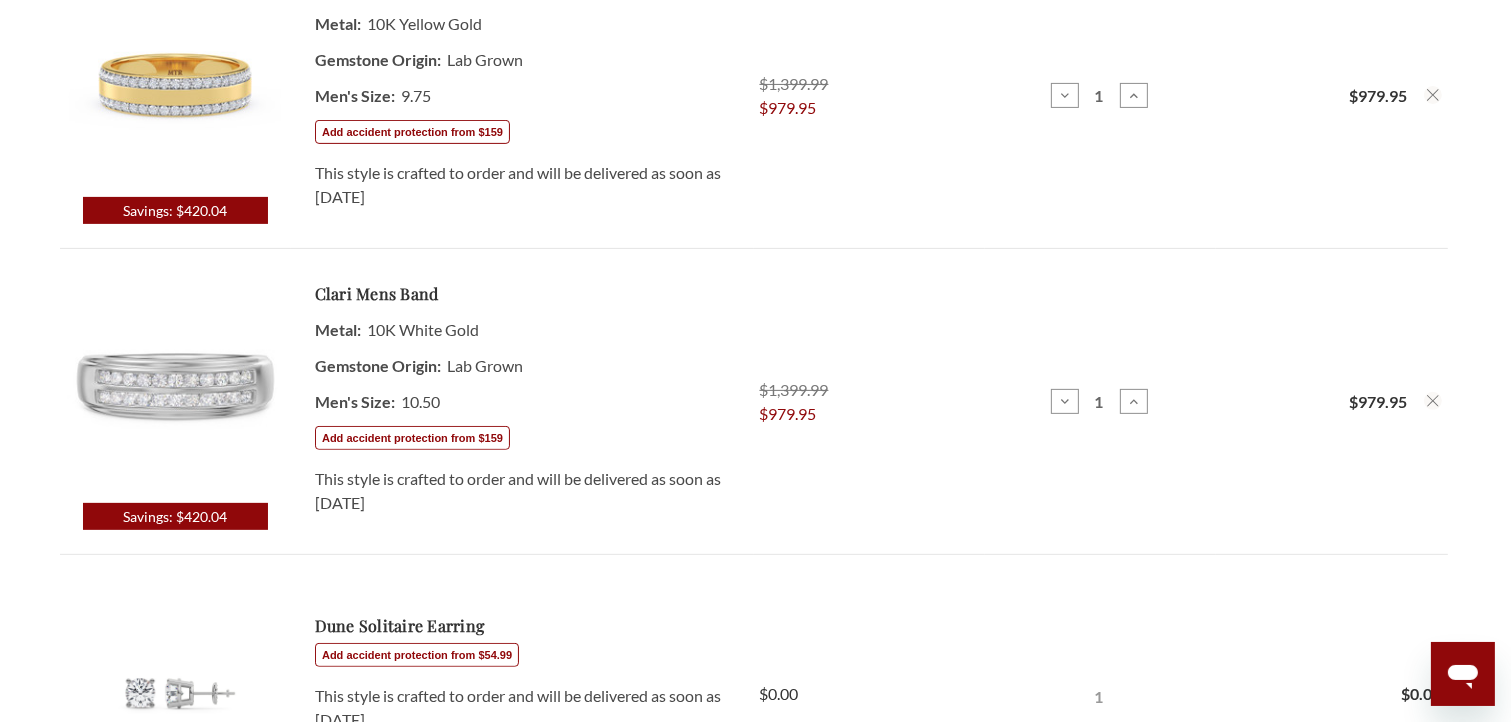 click at bounding box center (175, 388) 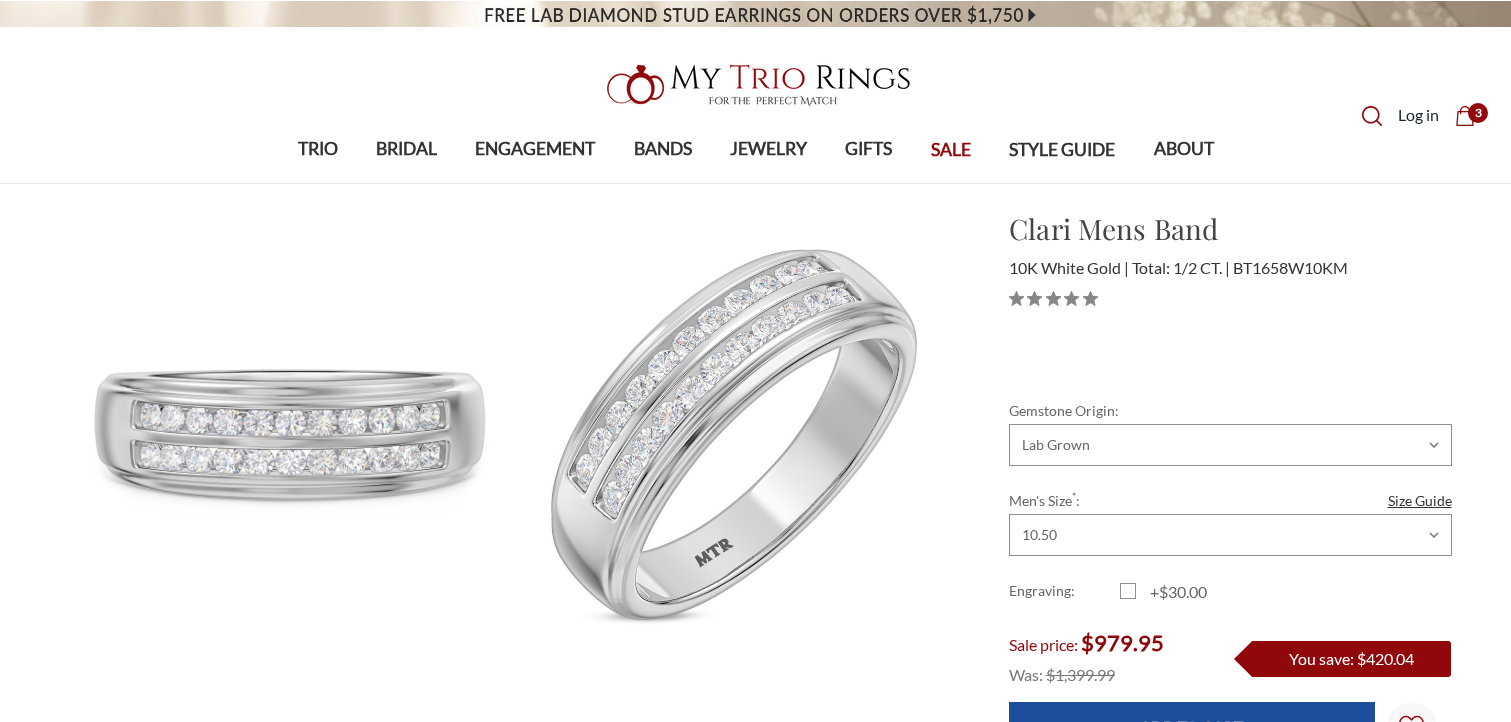 scroll, scrollTop: 0, scrollLeft: 0, axis: both 